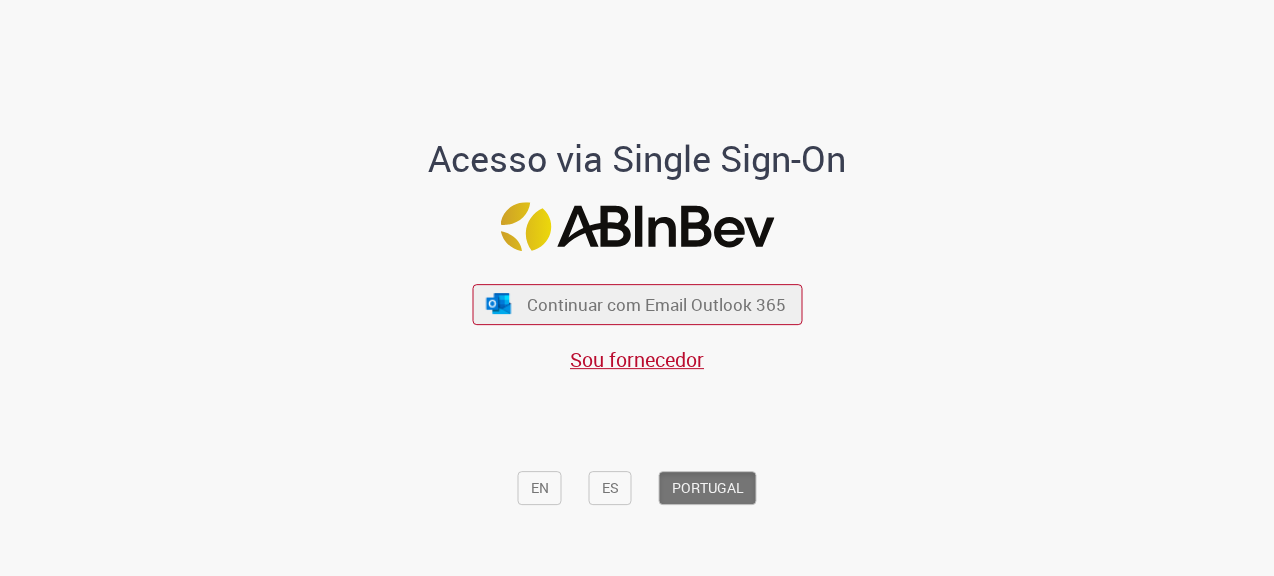 scroll, scrollTop: 0, scrollLeft: 0, axis: both 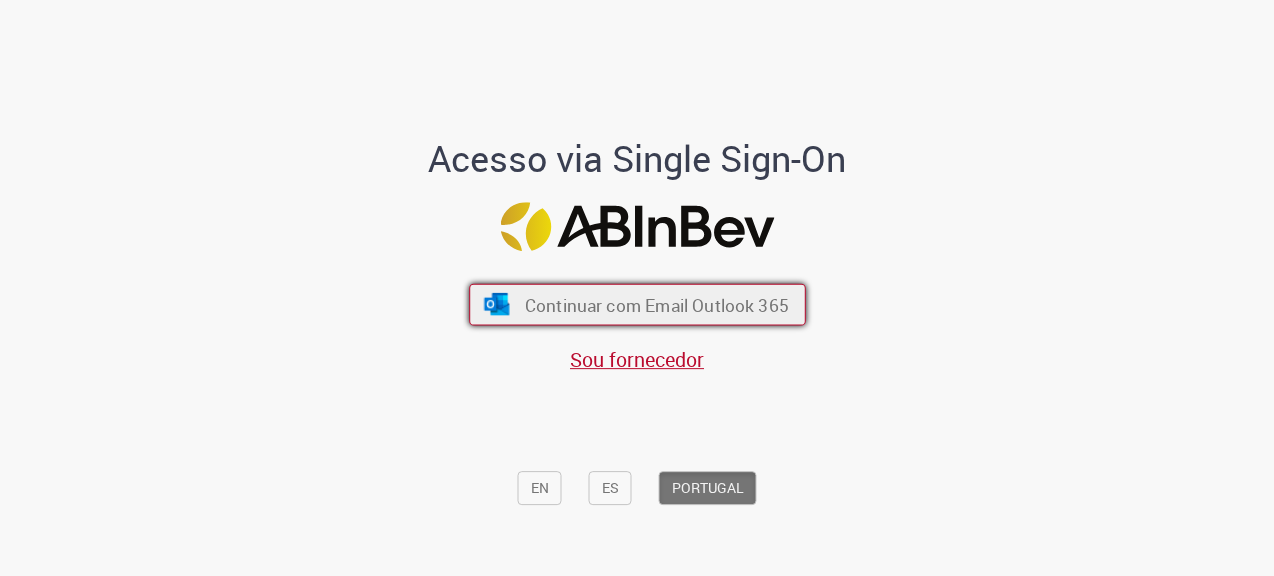 click on "Continuar com Email Outlook 365" at bounding box center [656, 304] 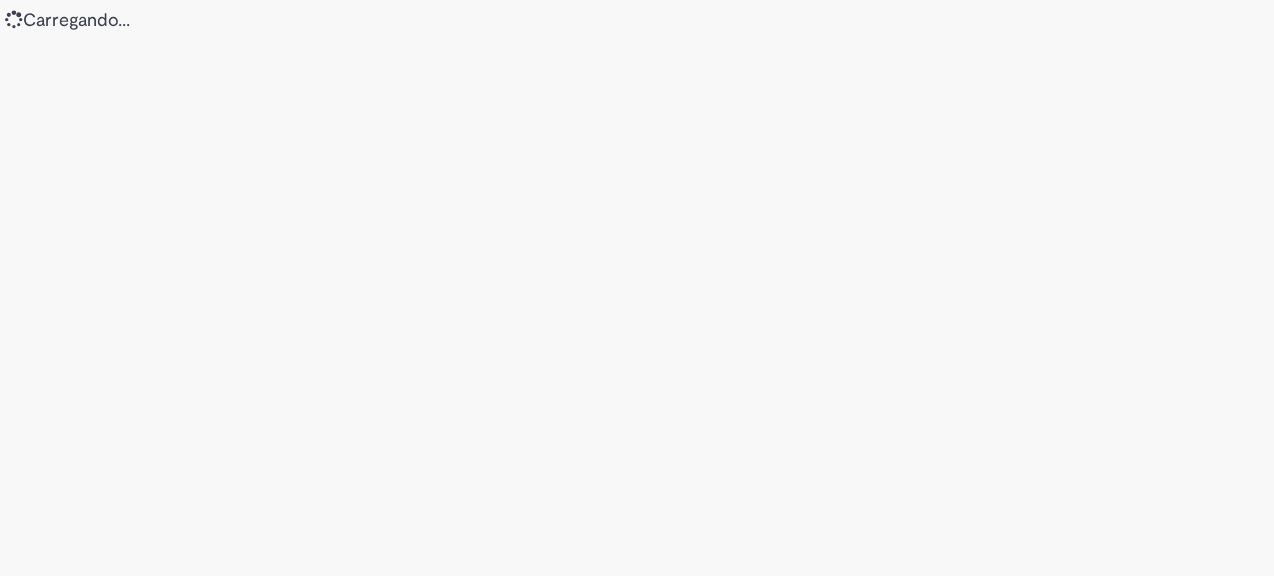 scroll, scrollTop: 0, scrollLeft: 0, axis: both 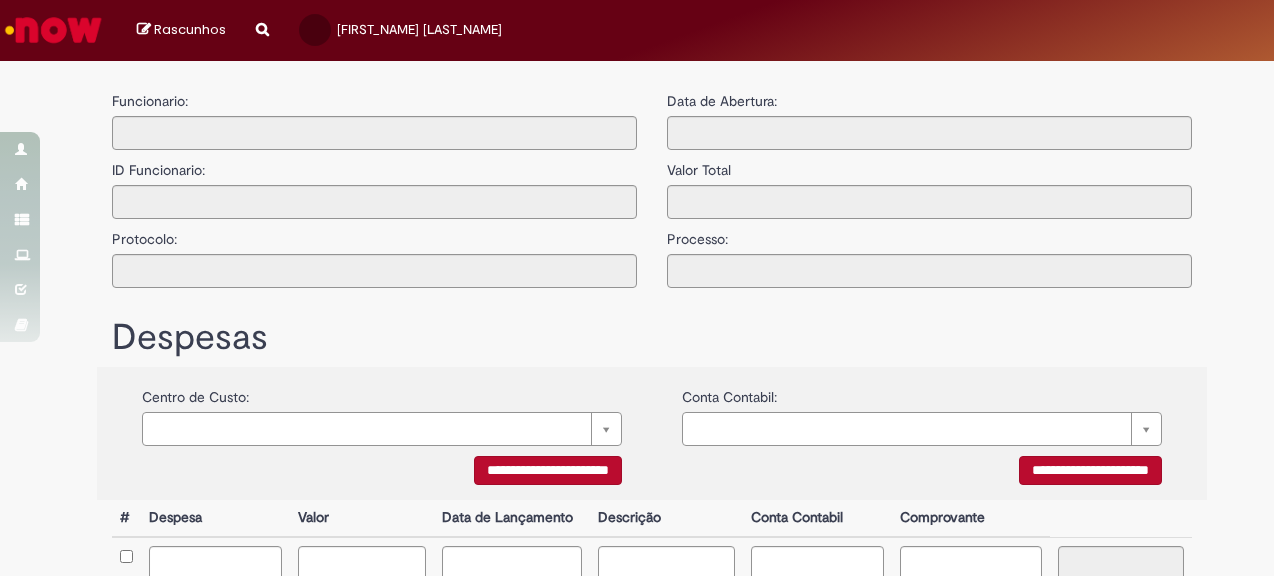 type on "**********" 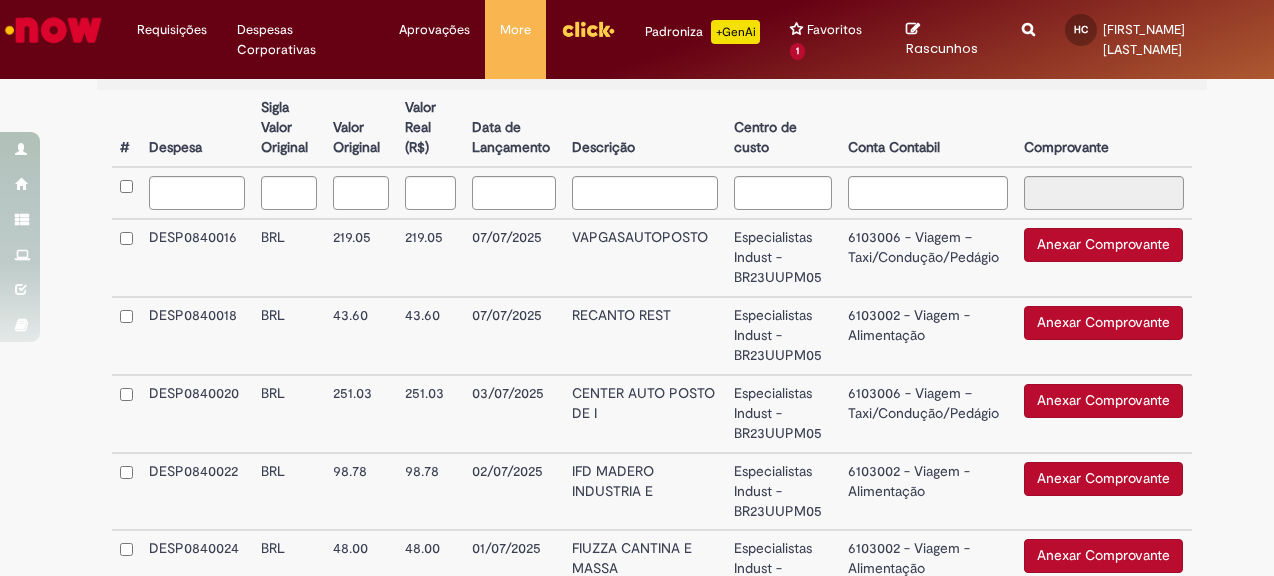 scroll, scrollTop: 600, scrollLeft: 0, axis: vertical 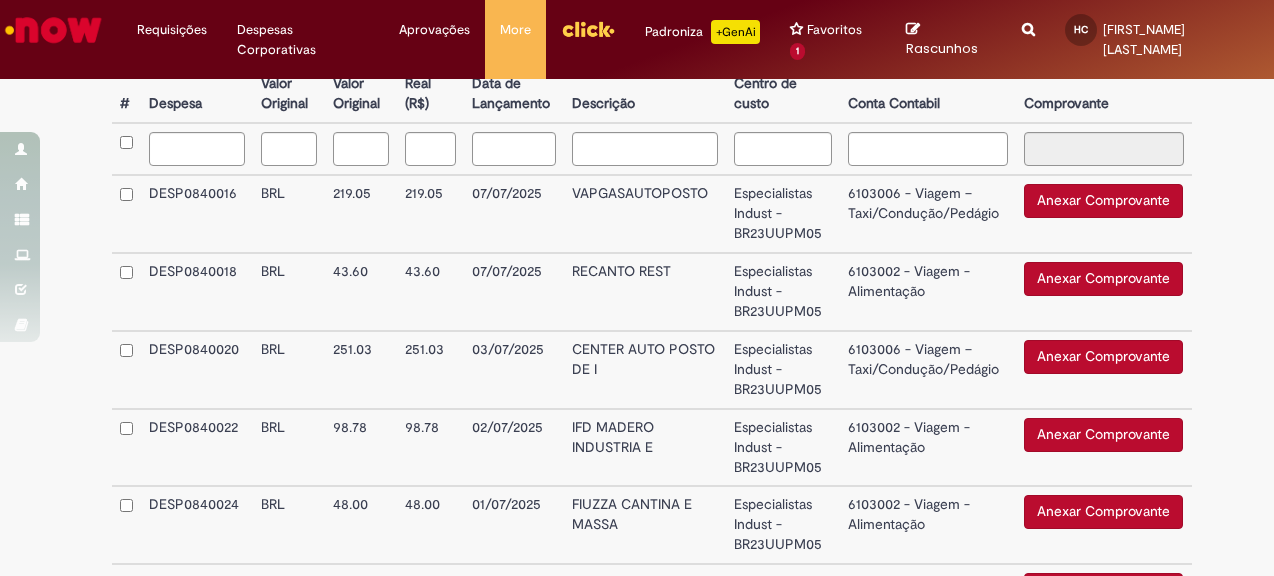 click on "Anexar Comprovante" at bounding box center (1103, 279) 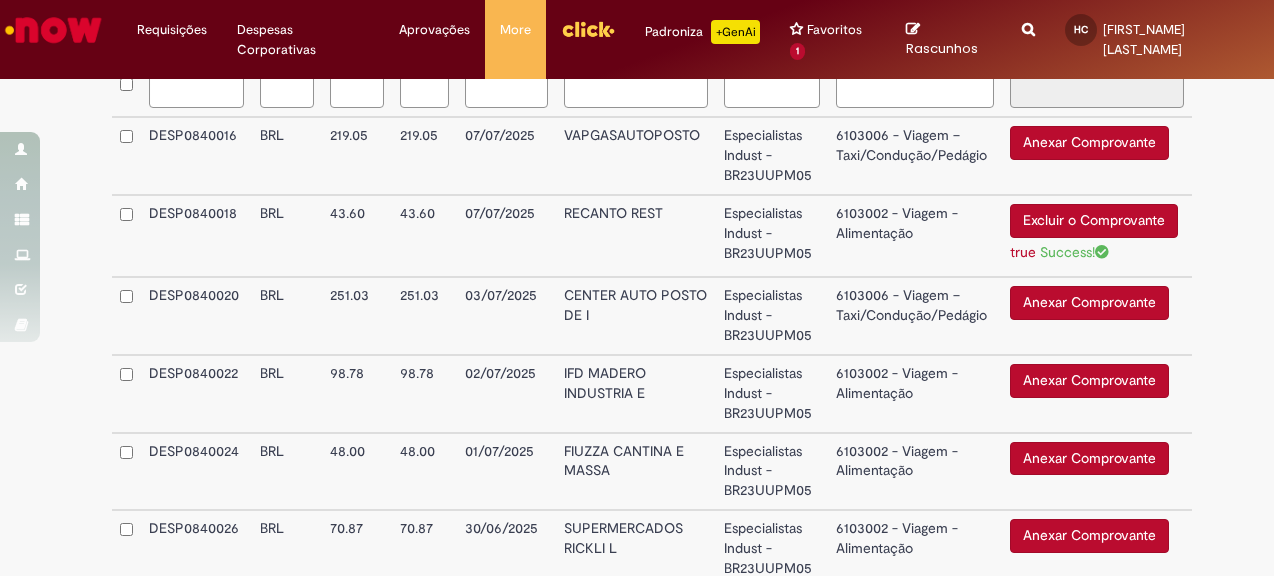 scroll, scrollTop: 700, scrollLeft: 0, axis: vertical 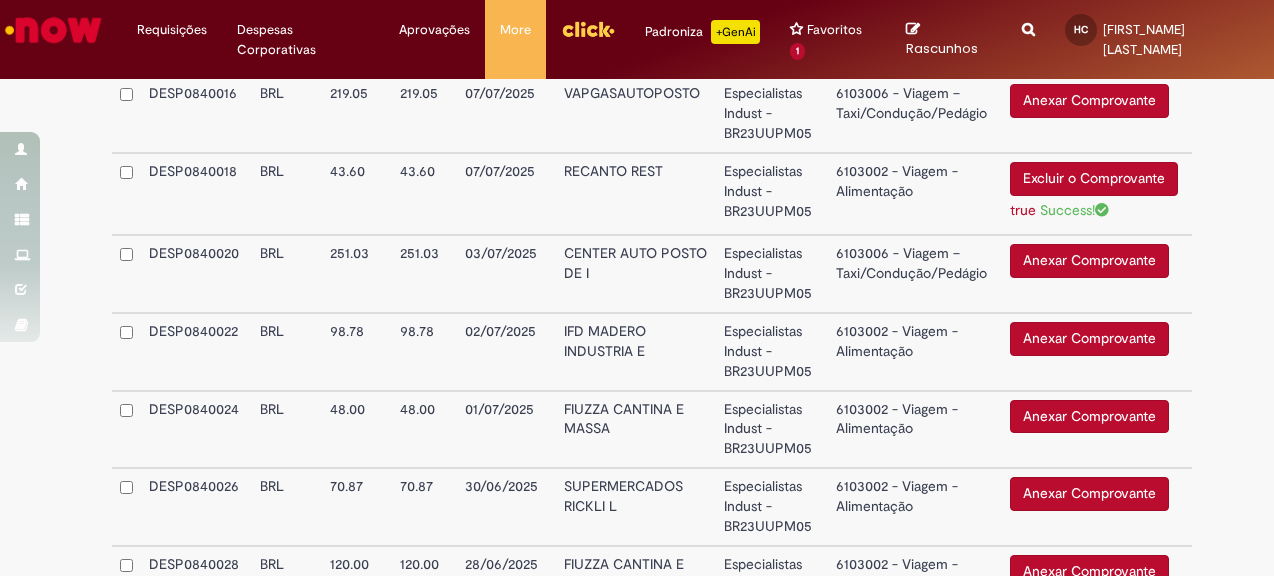 click on "Anexar Comprovante" at bounding box center [1089, 339] 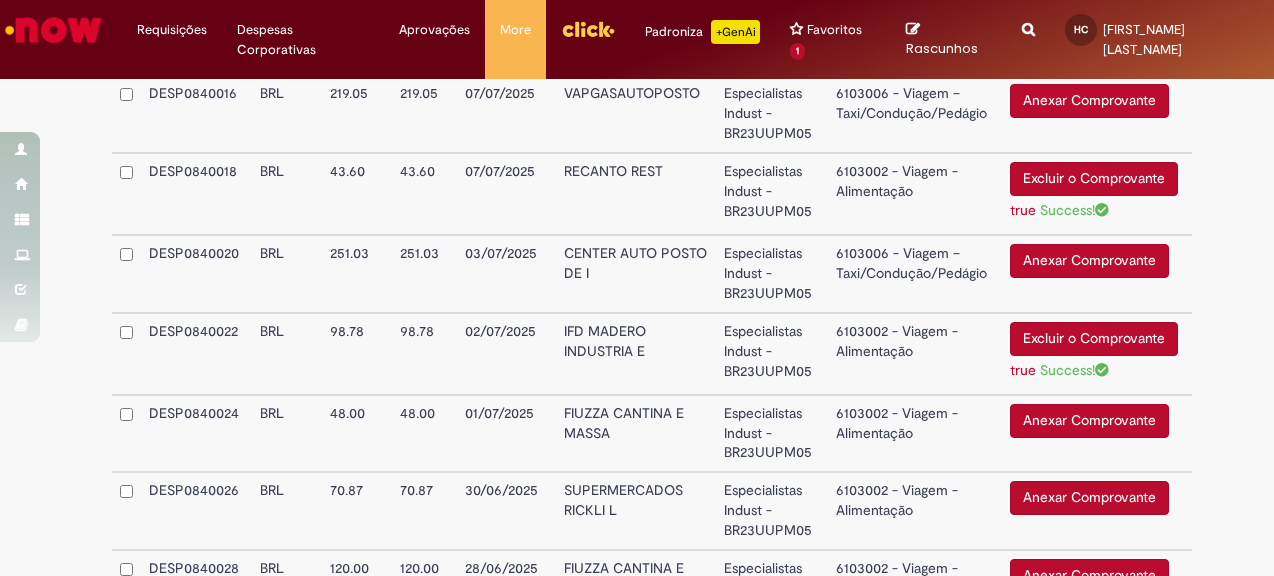 scroll, scrollTop: 800, scrollLeft: 0, axis: vertical 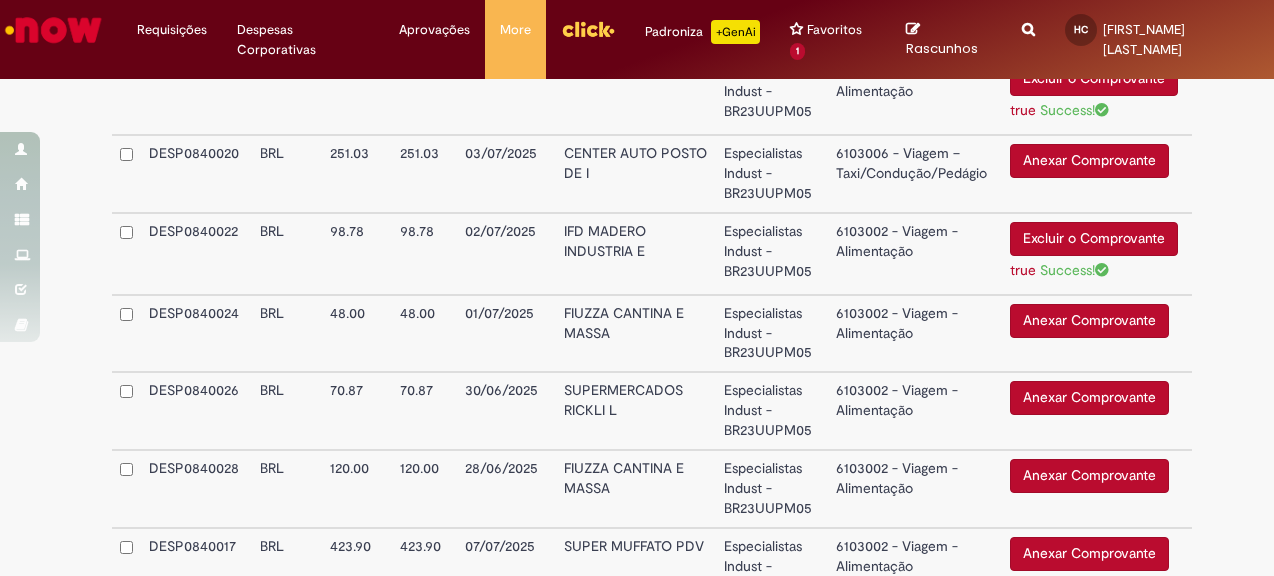 click on "Anexar Comprovante" at bounding box center (1089, 321) 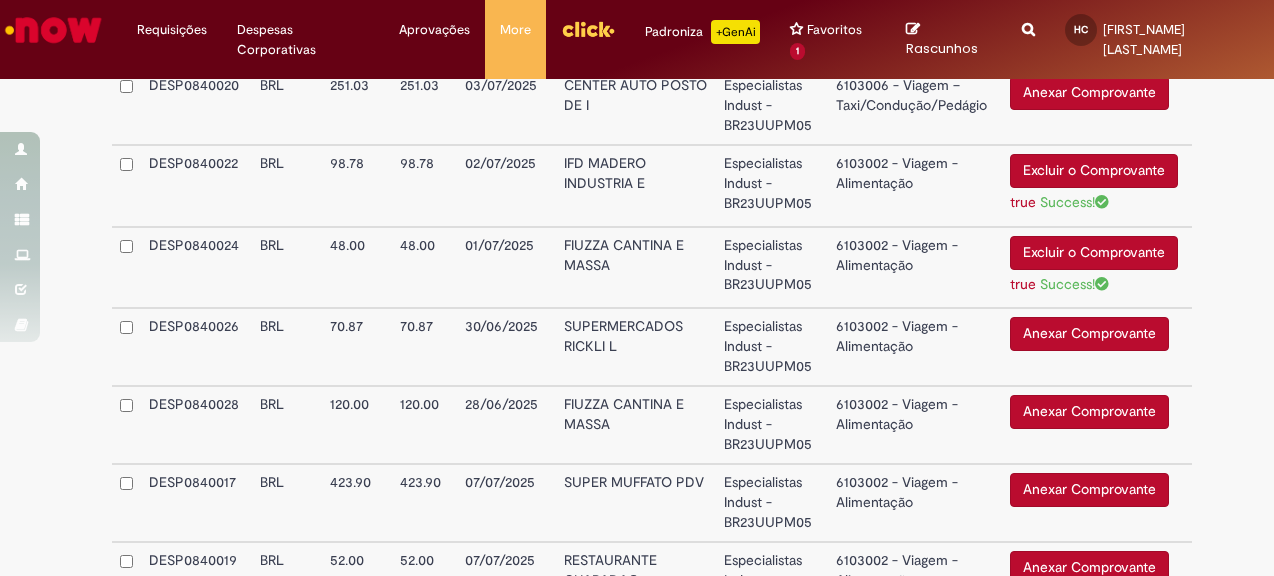 scroll, scrollTop: 900, scrollLeft: 0, axis: vertical 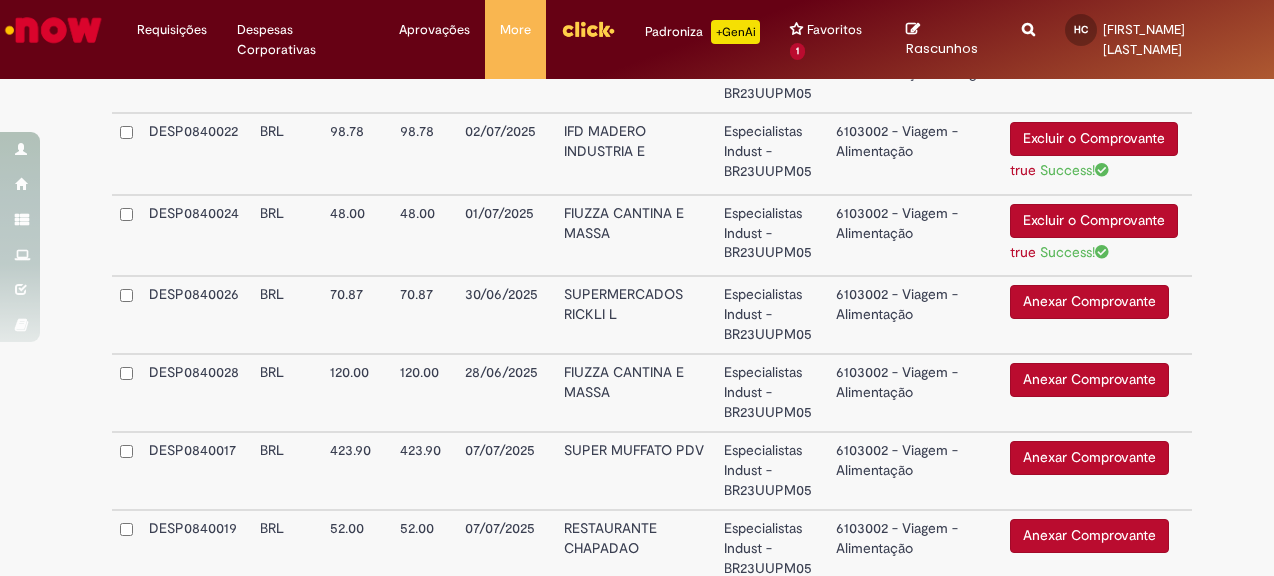 click on "Anexar Comprovante" at bounding box center (1089, 302) 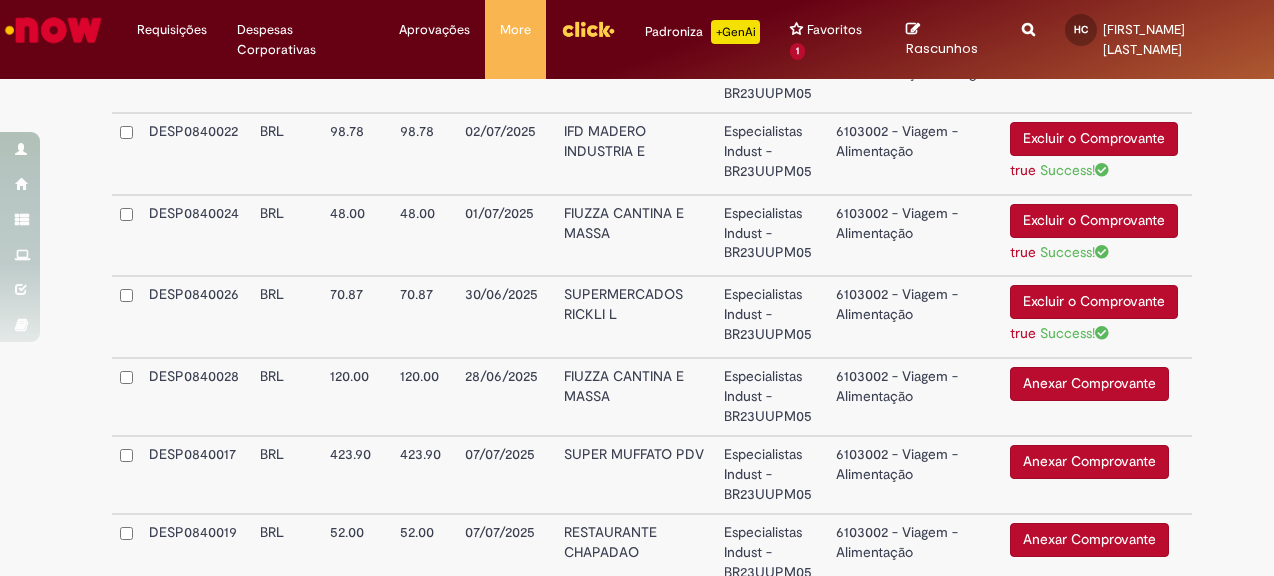 click on "Anexar Comprovante" at bounding box center (1089, 384) 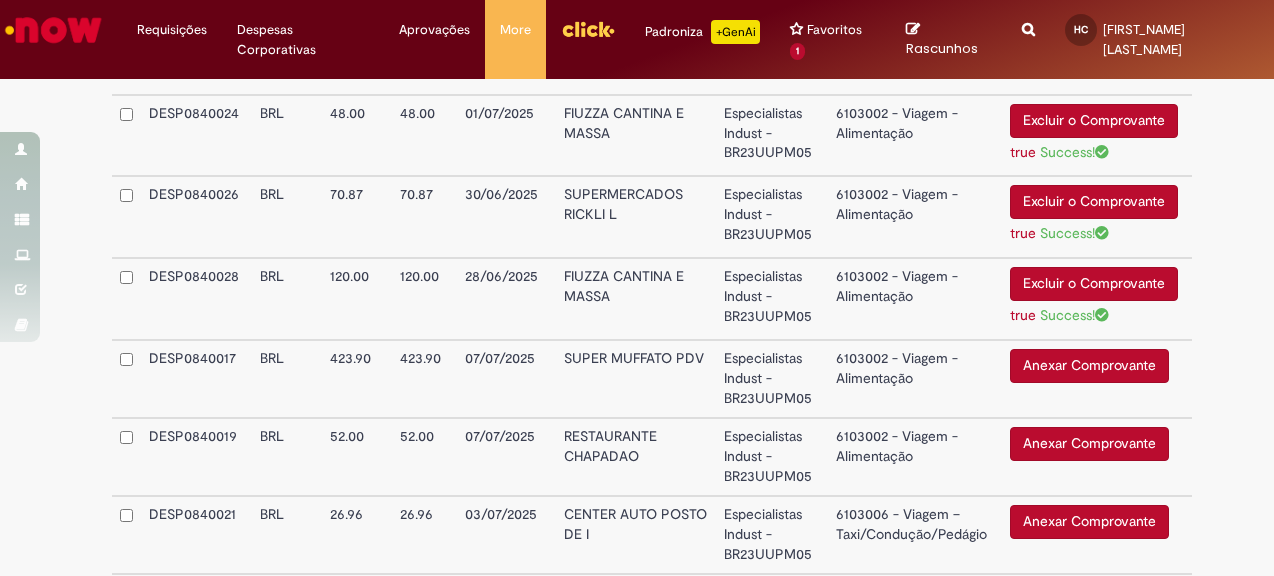 scroll, scrollTop: 1100, scrollLeft: 0, axis: vertical 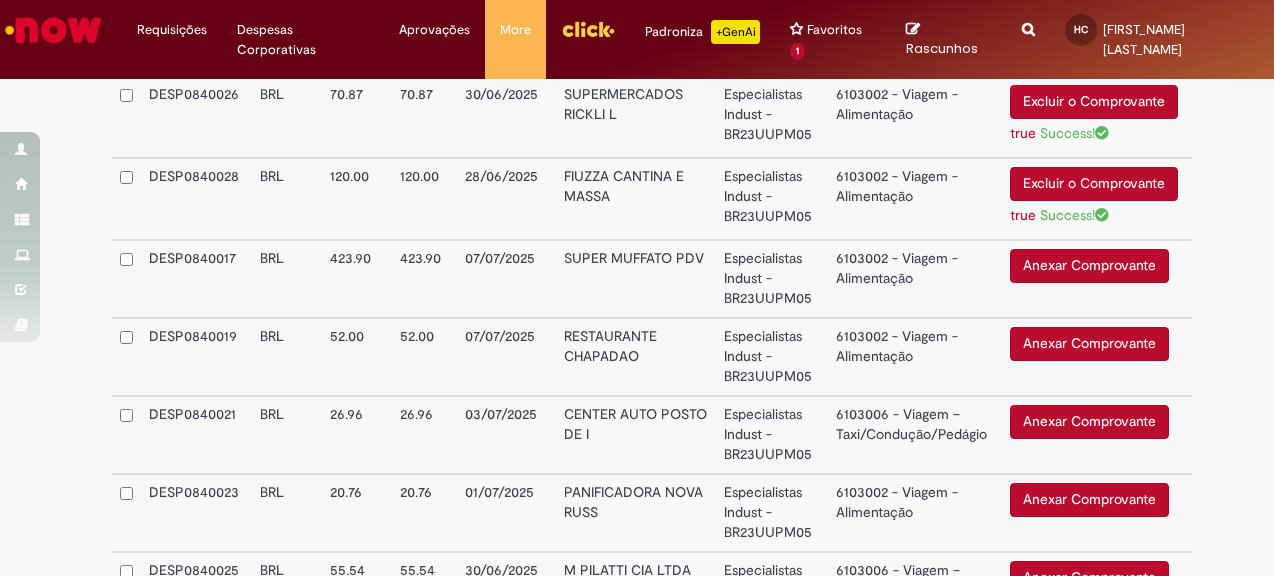 click on "Anexar Comprovante" at bounding box center (1089, 344) 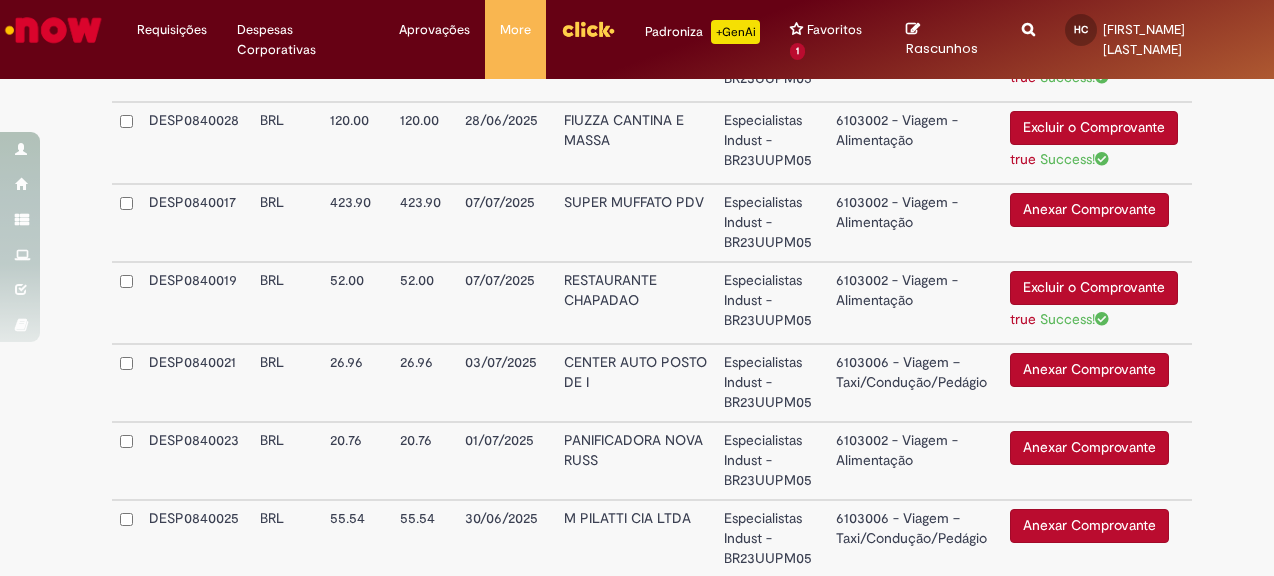 scroll, scrollTop: 1200, scrollLeft: 0, axis: vertical 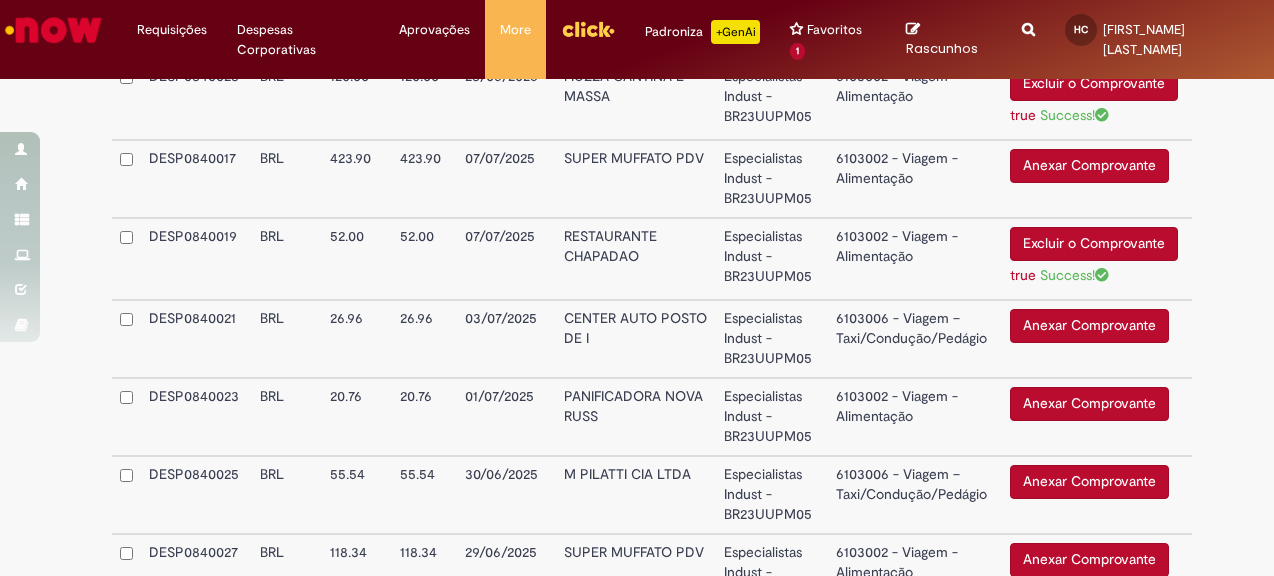 click on "Anexar Comprovante" at bounding box center [1089, 404] 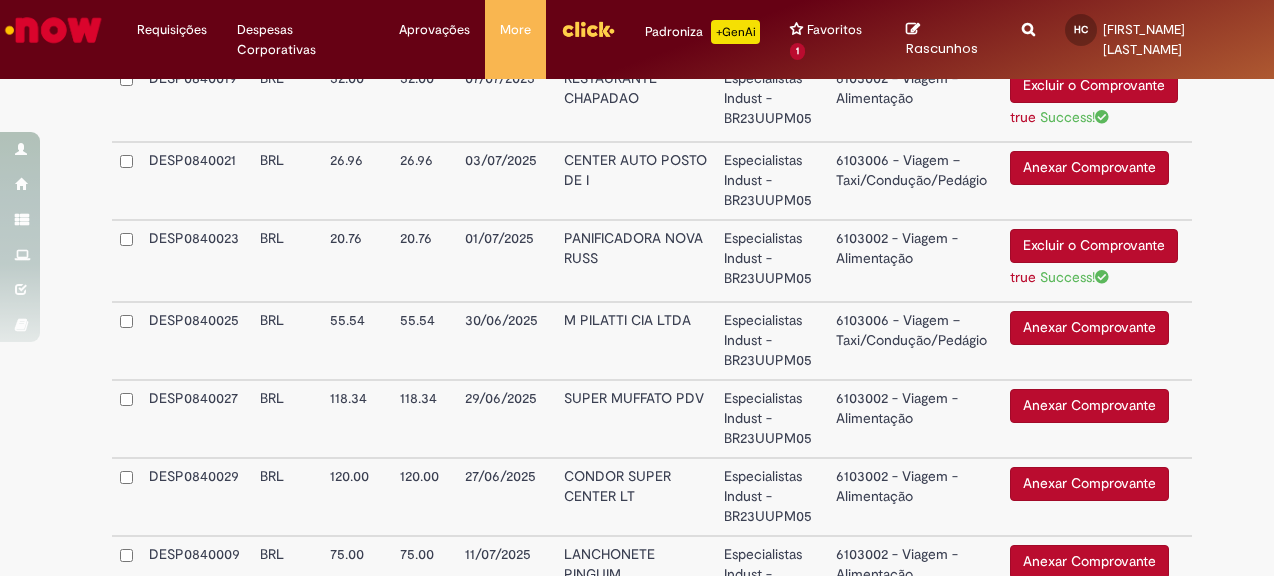 scroll, scrollTop: 1400, scrollLeft: 0, axis: vertical 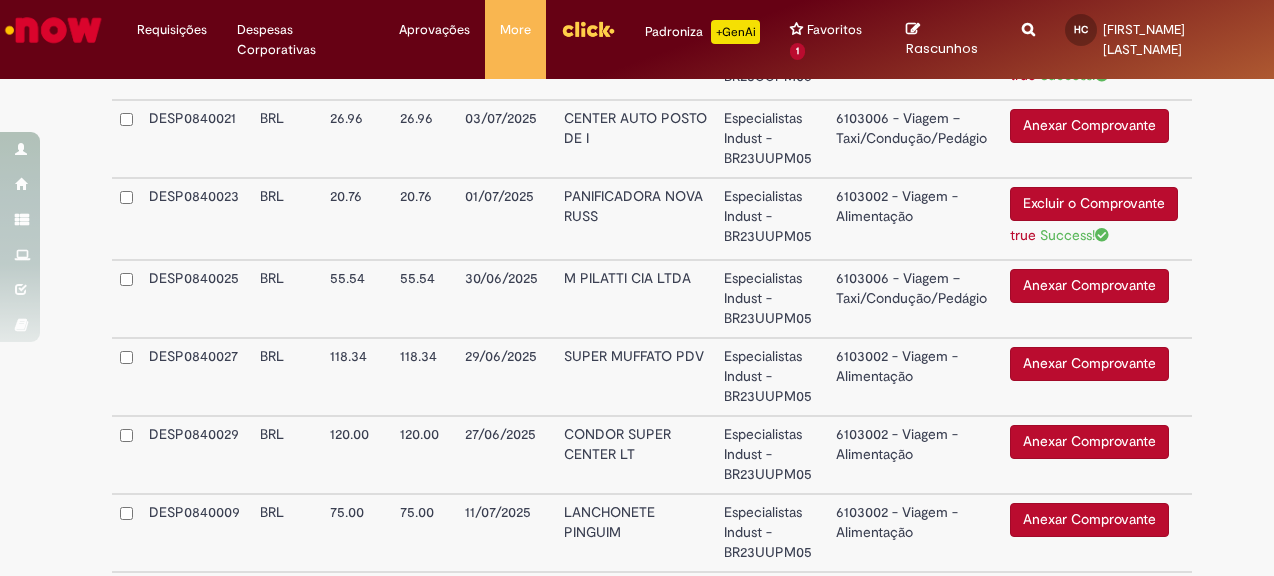 click on "Anexar Comprovante" at bounding box center [1089, 364] 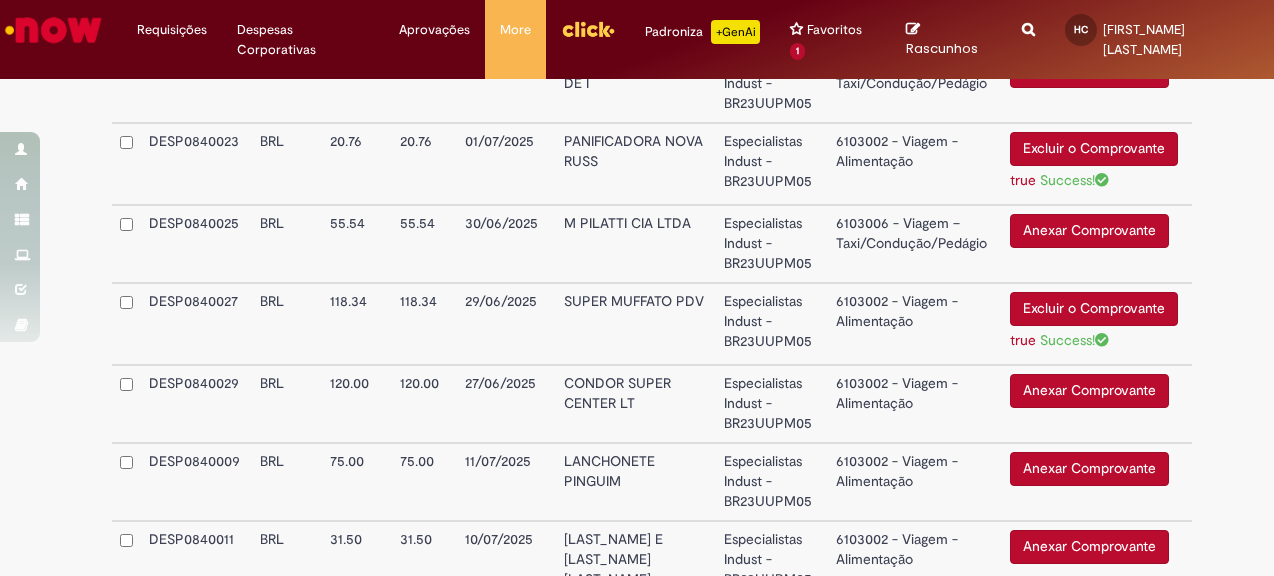 scroll, scrollTop: 1500, scrollLeft: 0, axis: vertical 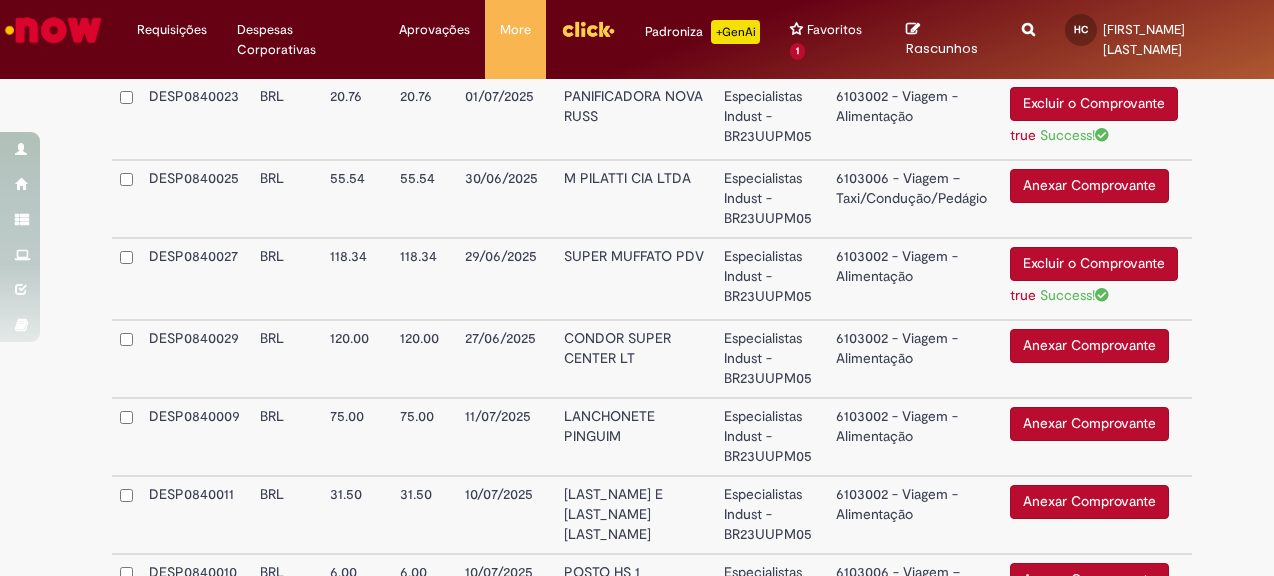 click on "Anexar Comprovante" at bounding box center (1089, 346) 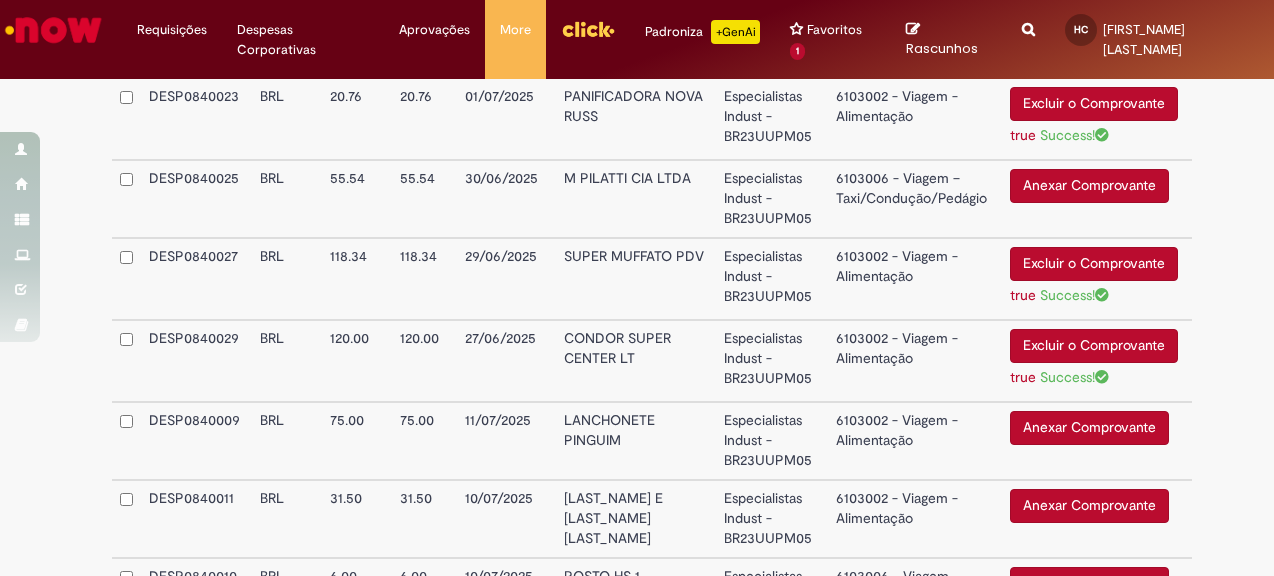 click on "Anexar Comprovante" at bounding box center [1089, 428] 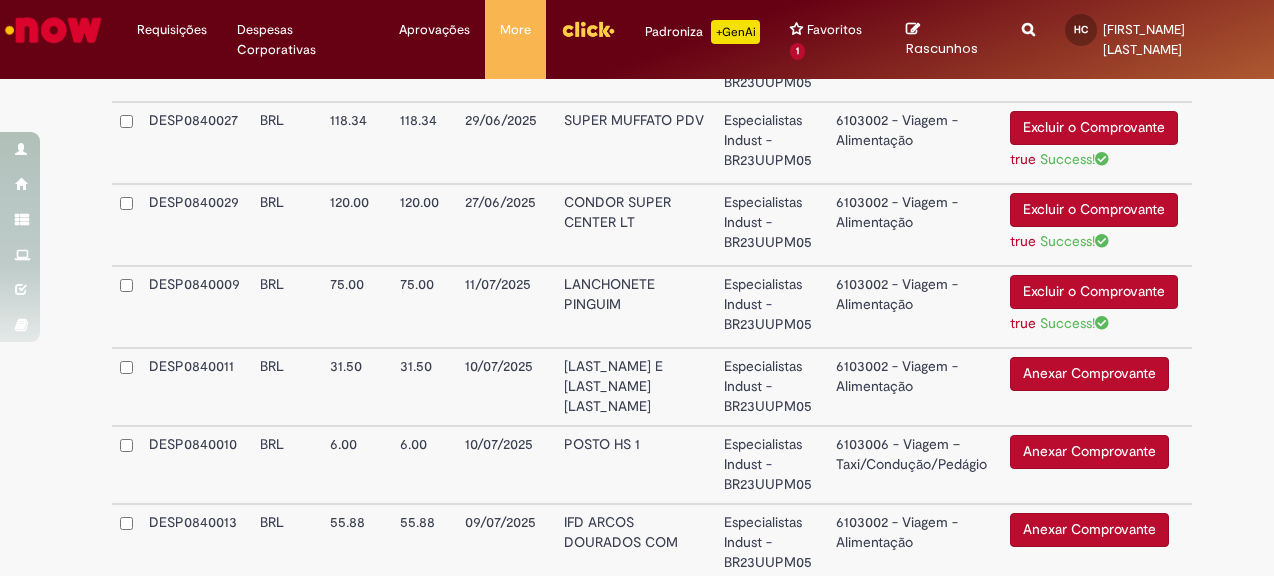 scroll, scrollTop: 1700, scrollLeft: 0, axis: vertical 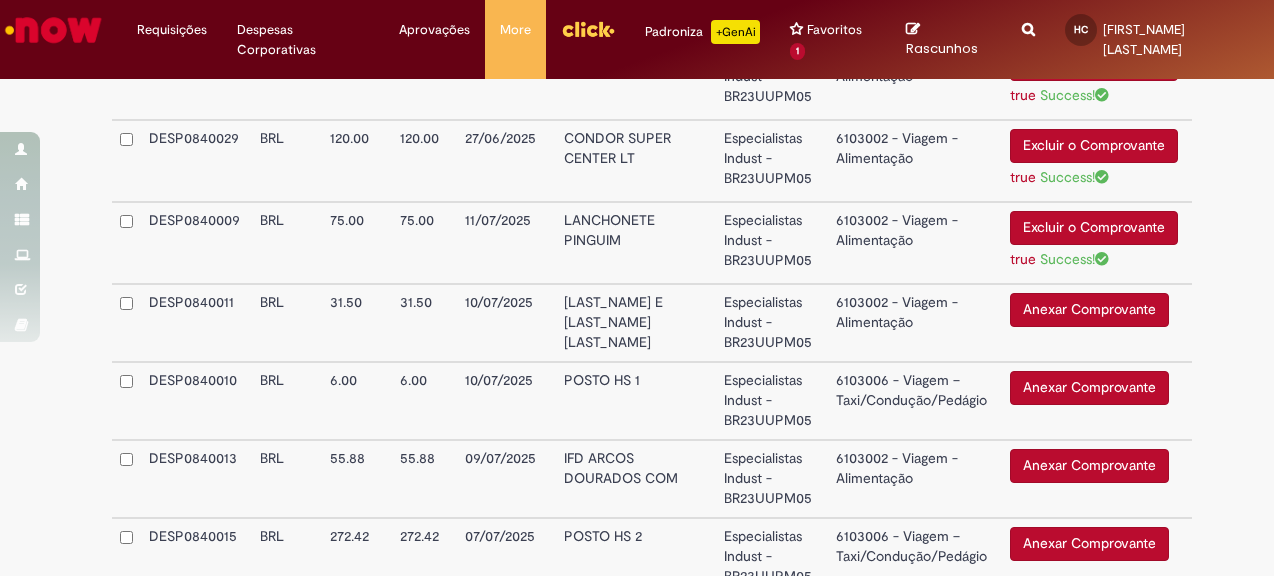 click on "Anexar Comprovante" at bounding box center [1089, 310] 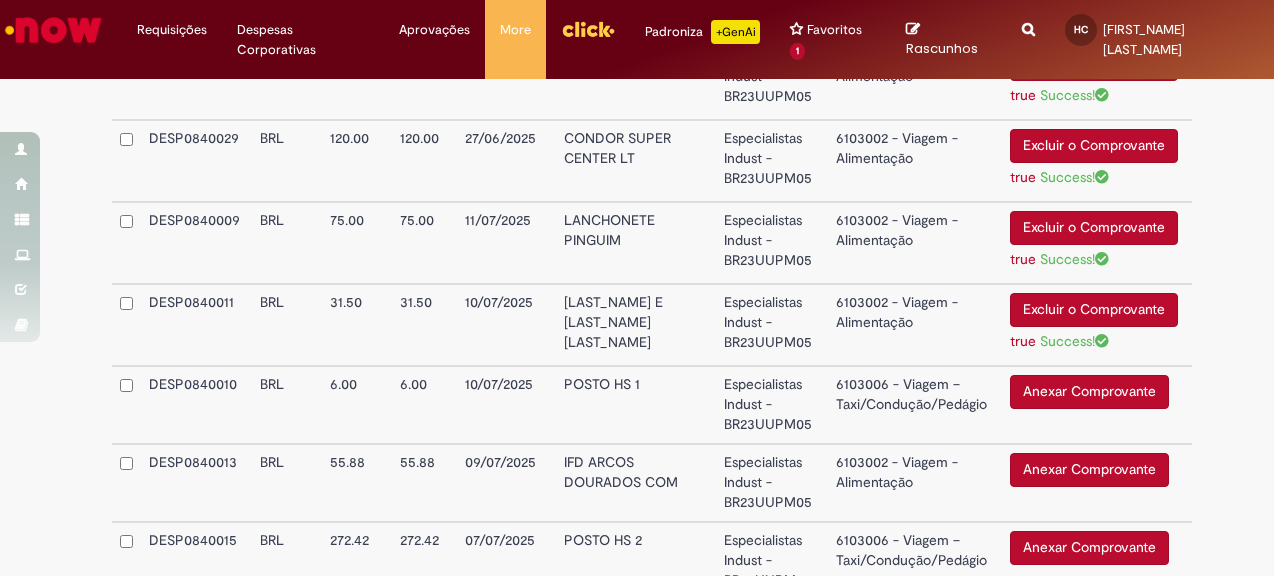 click on "Anexar Comprovante" at bounding box center (1089, 392) 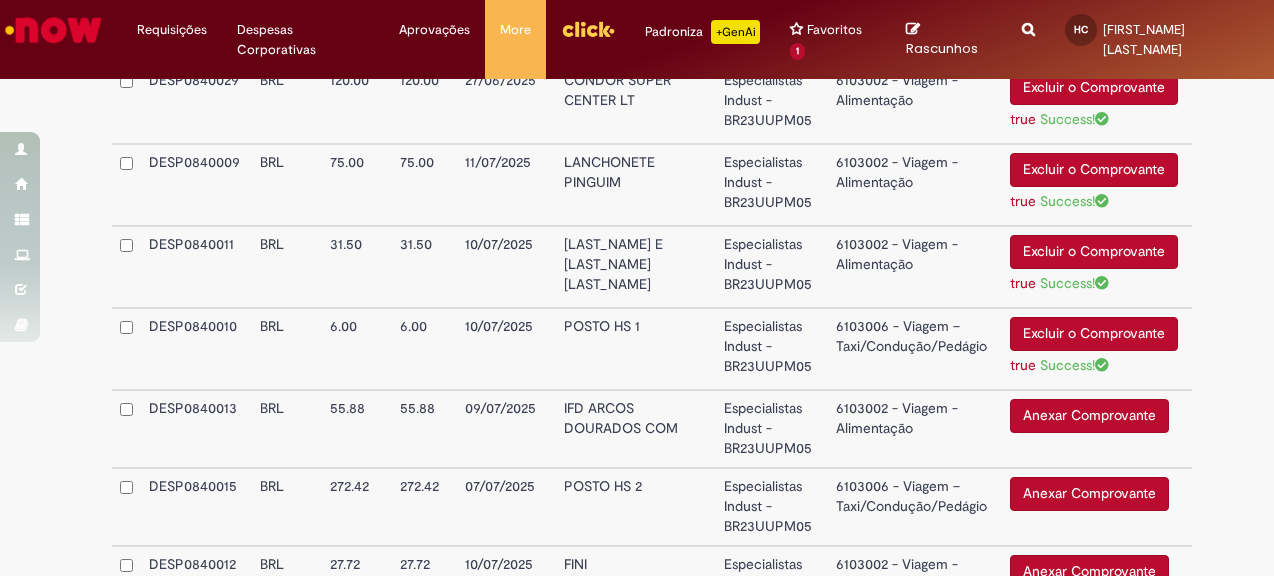 scroll, scrollTop: 1800, scrollLeft: 0, axis: vertical 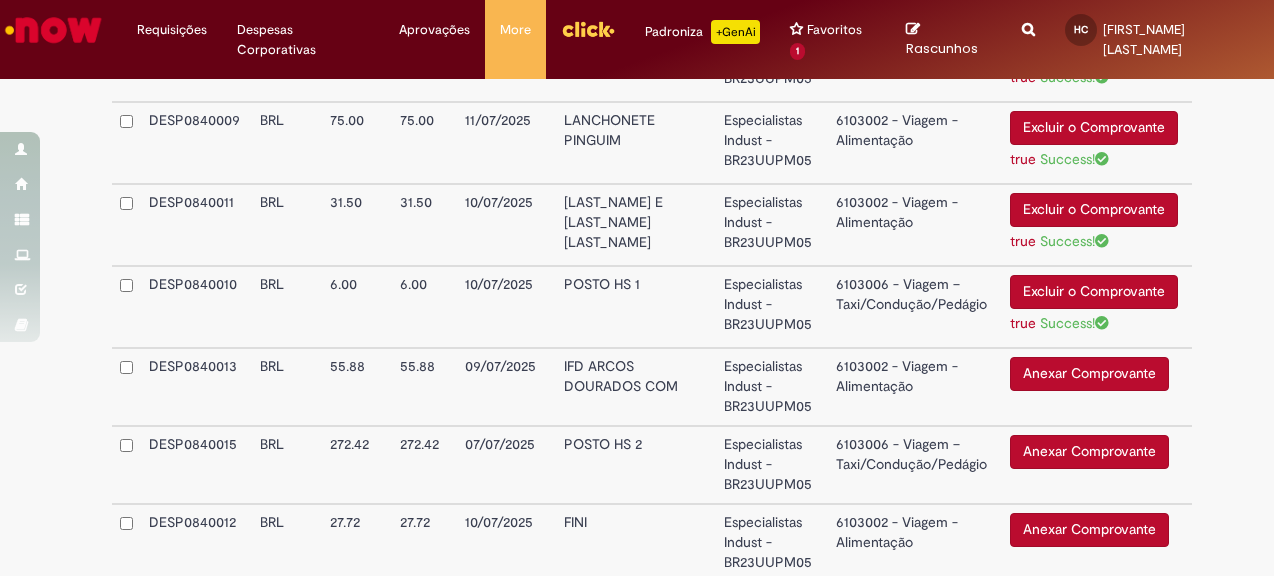click on "Anexar Comprovante" at bounding box center [1089, 374] 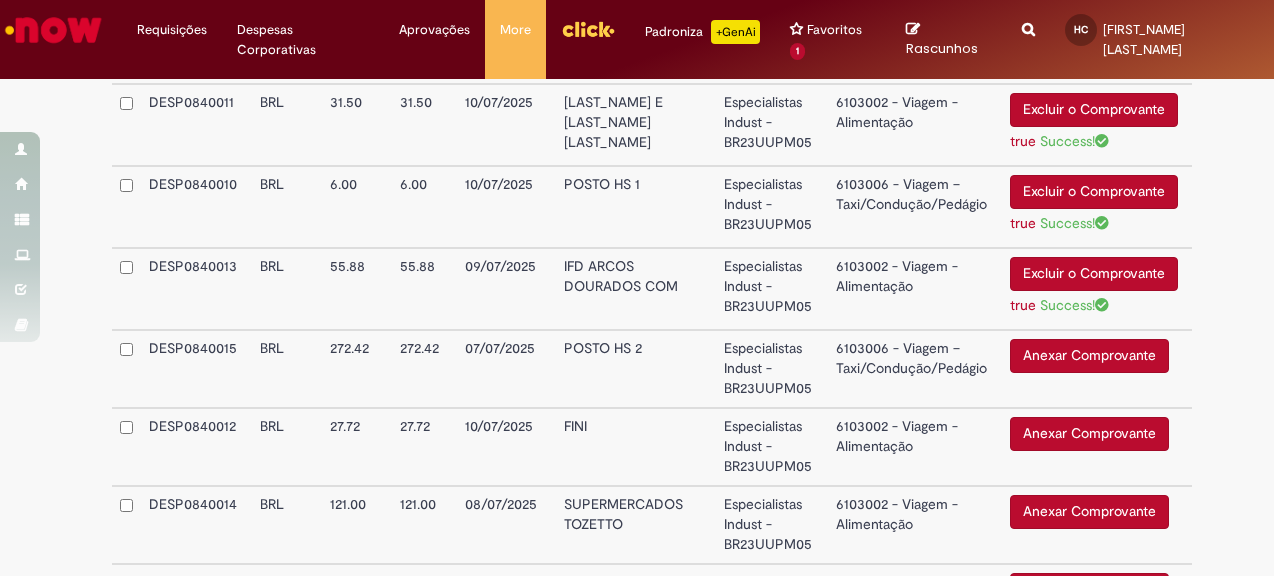 scroll, scrollTop: 2000, scrollLeft: 0, axis: vertical 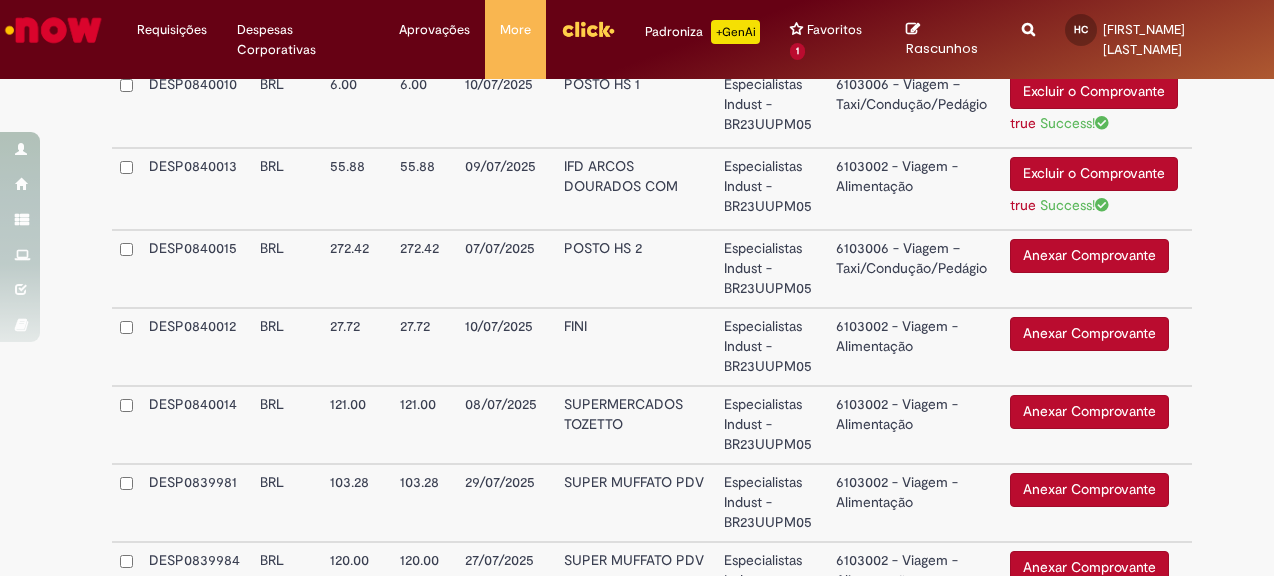 click on "Anexar Comprovante" at bounding box center (1089, 334) 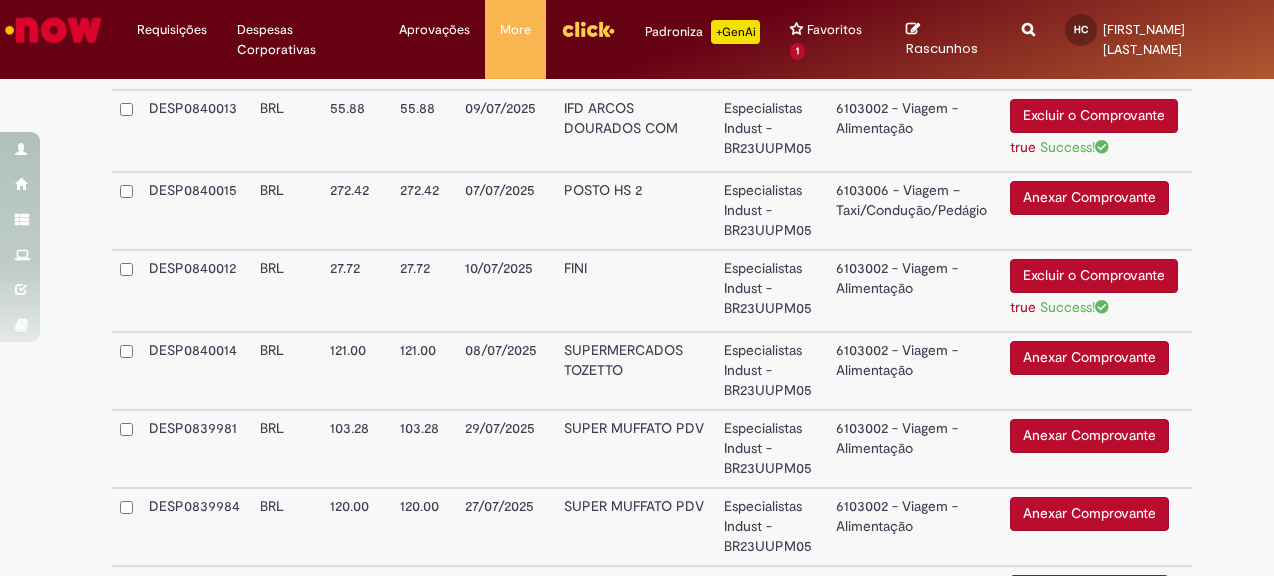 scroll, scrollTop: 2100, scrollLeft: 0, axis: vertical 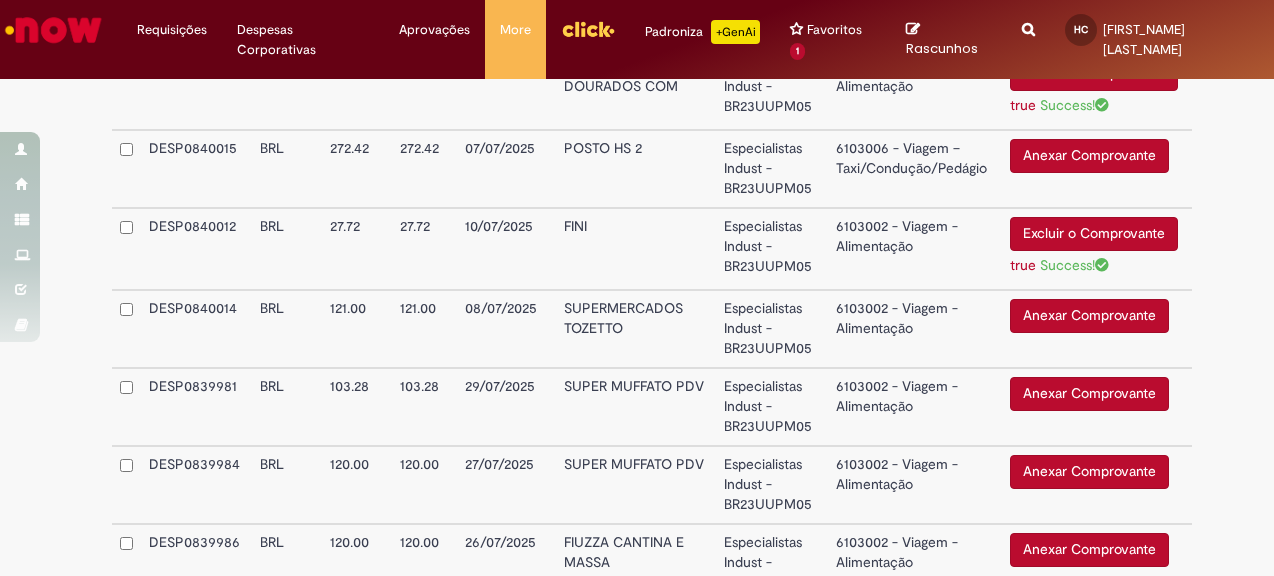 click on "Anexar Comprovante" at bounding box center [1089, 316] 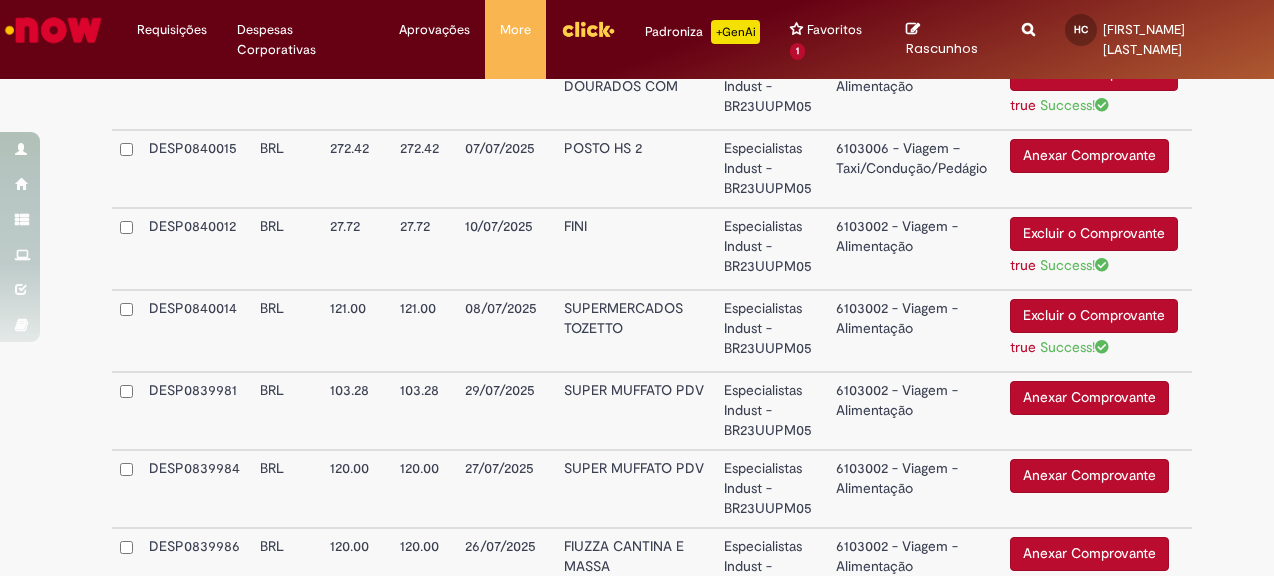 click on "Anexar Comprovante" at bounding box center [1089, 398] 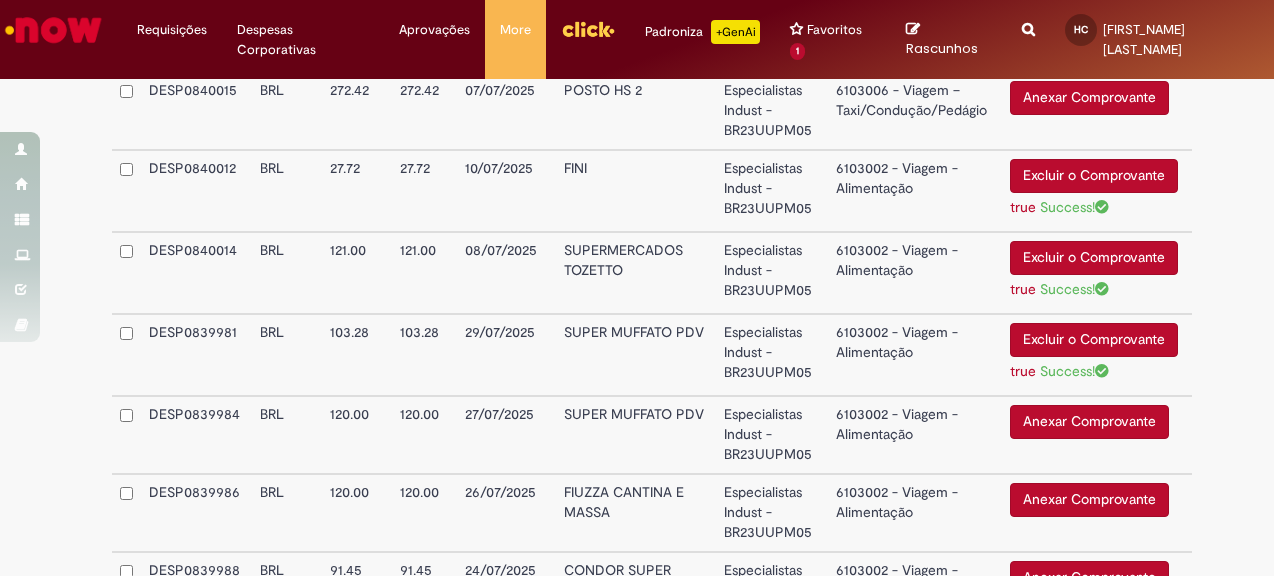 scroll, scrollTop: 2200, scrollLeft: 0, axis: vertical 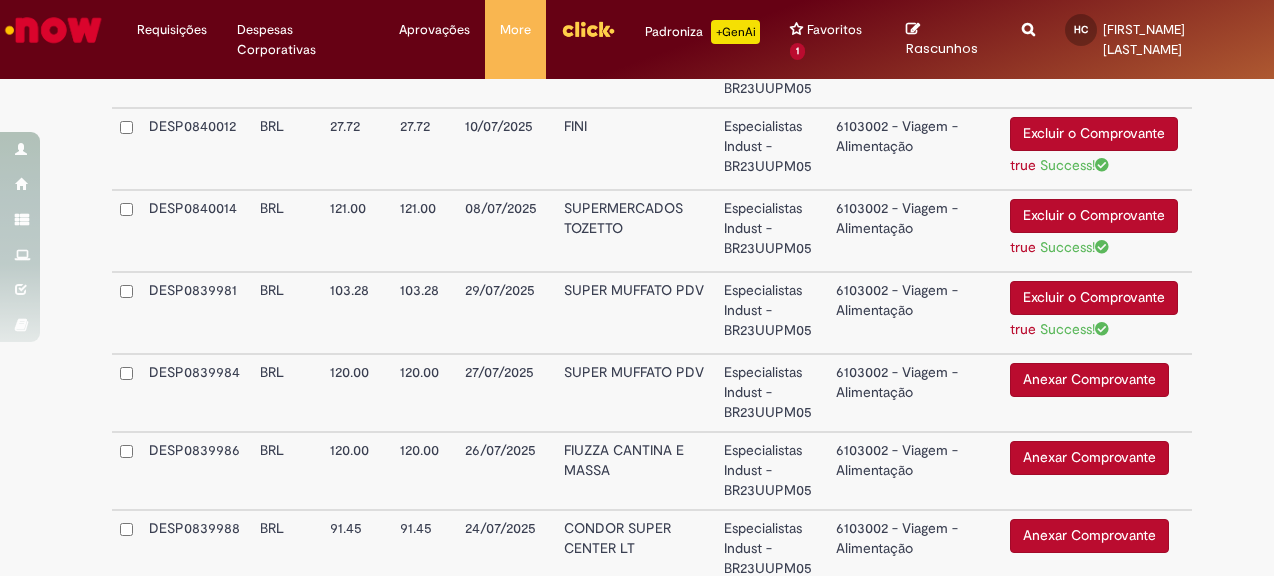click on "Anexar Comprovante" at bounding box center [1089, 380] 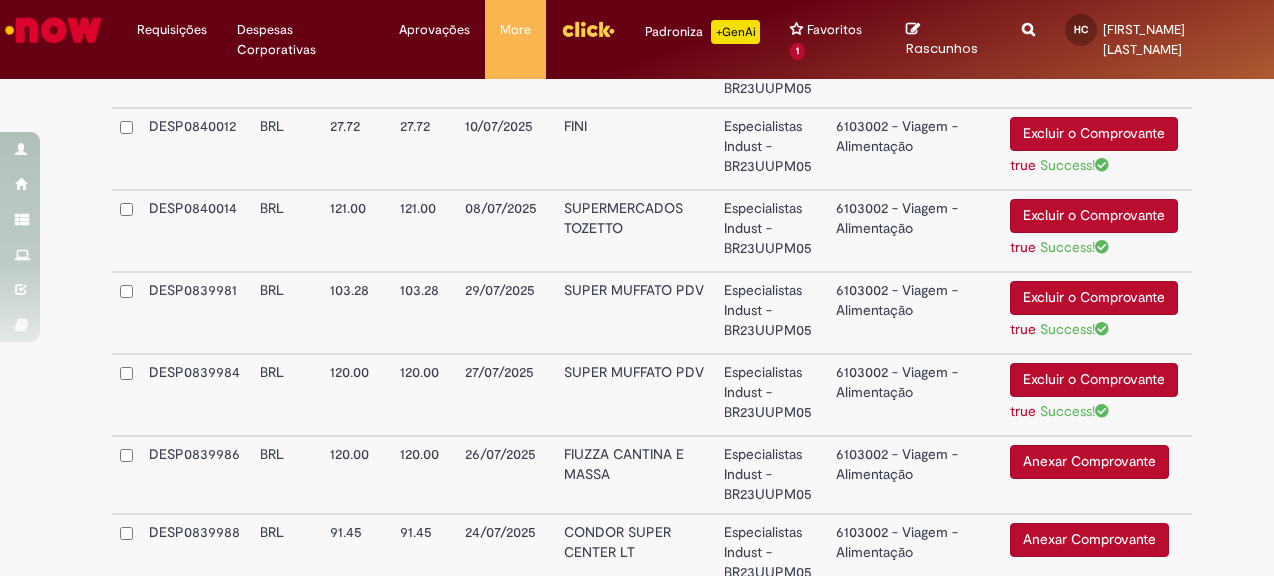 scroll, scrollTop: 2300, scrollLeft: 0, axis: vertical 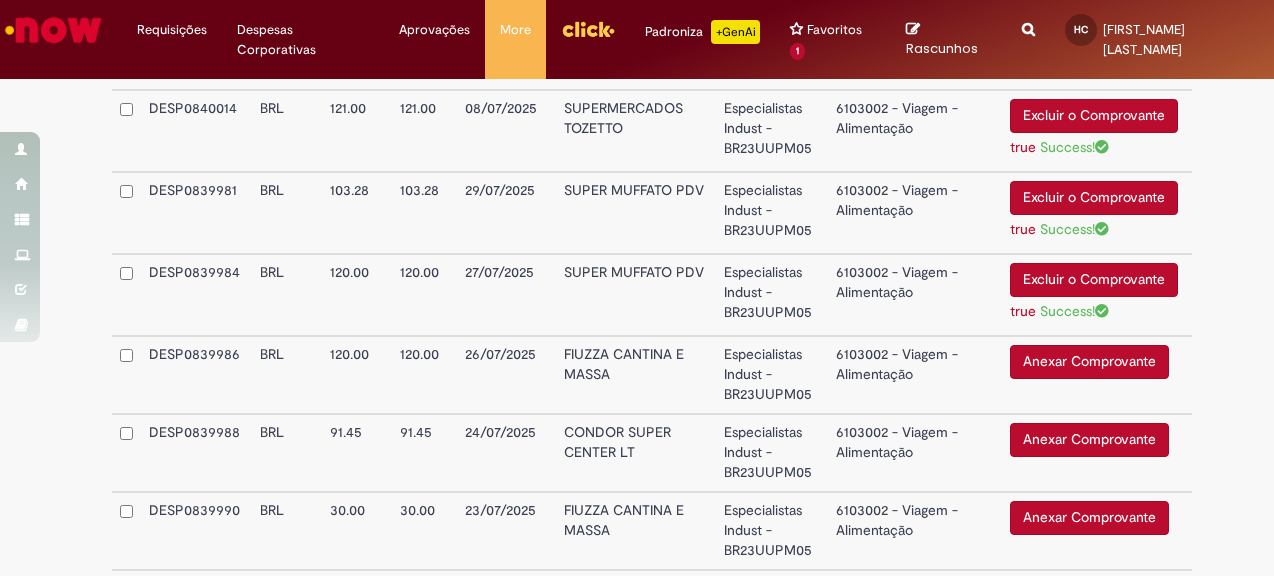 click on "Anexar Comprovante" at bounding box center [1089, 362] 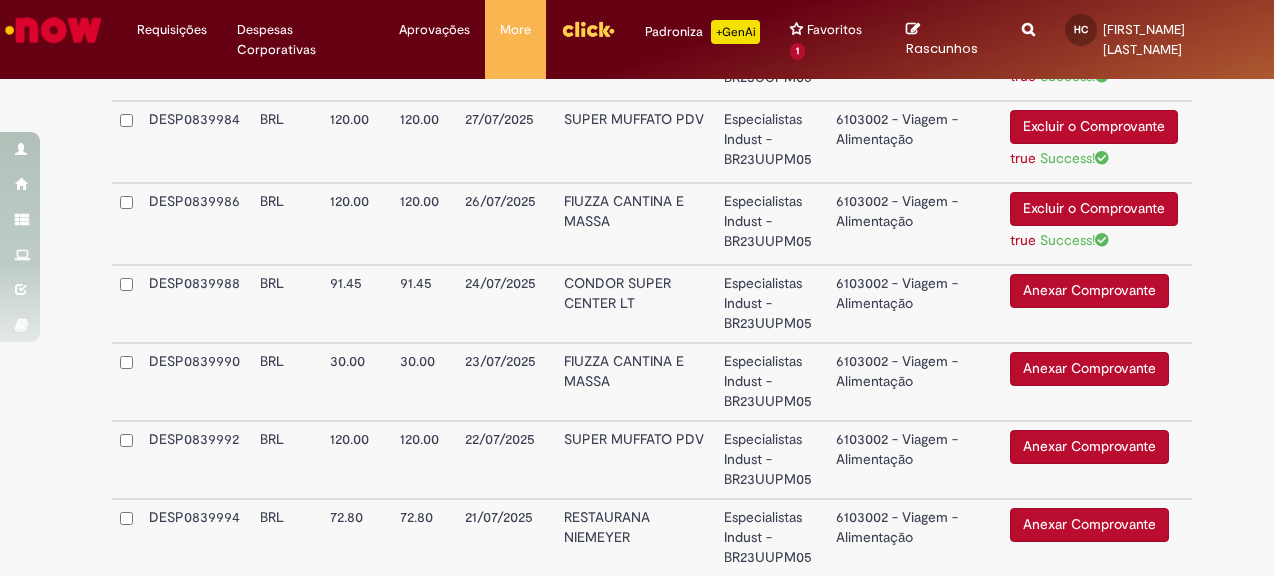 scroll, scrollTop: 2500, scrollLeft: 0, axis: vertical 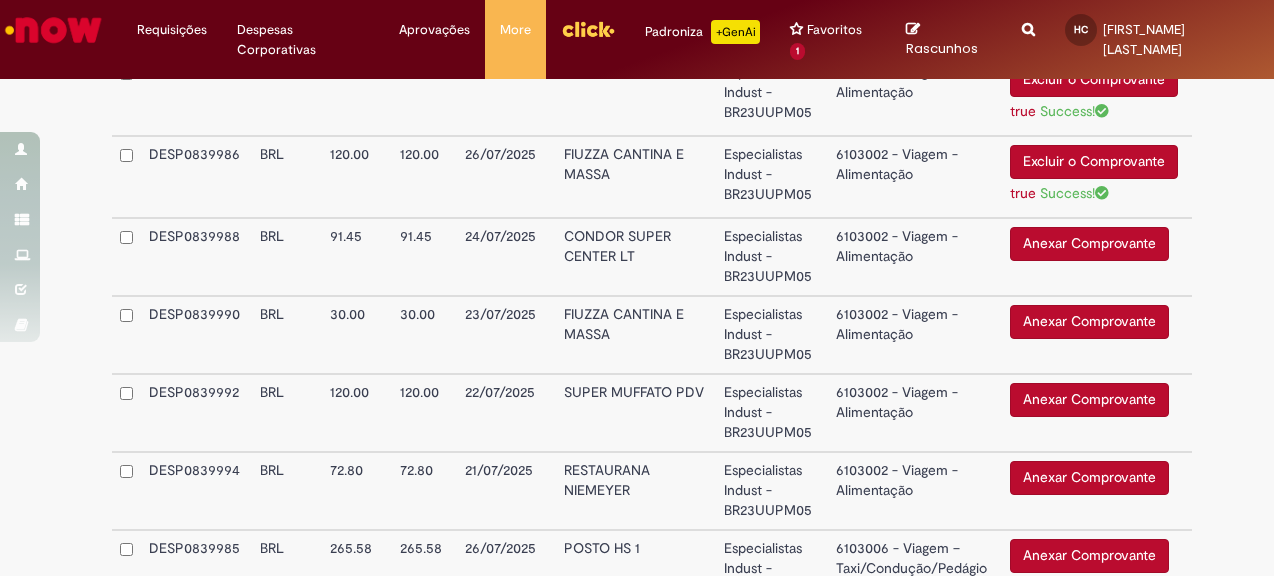 click on "Anexar Comprovante" at bounding box center [1089, 244] 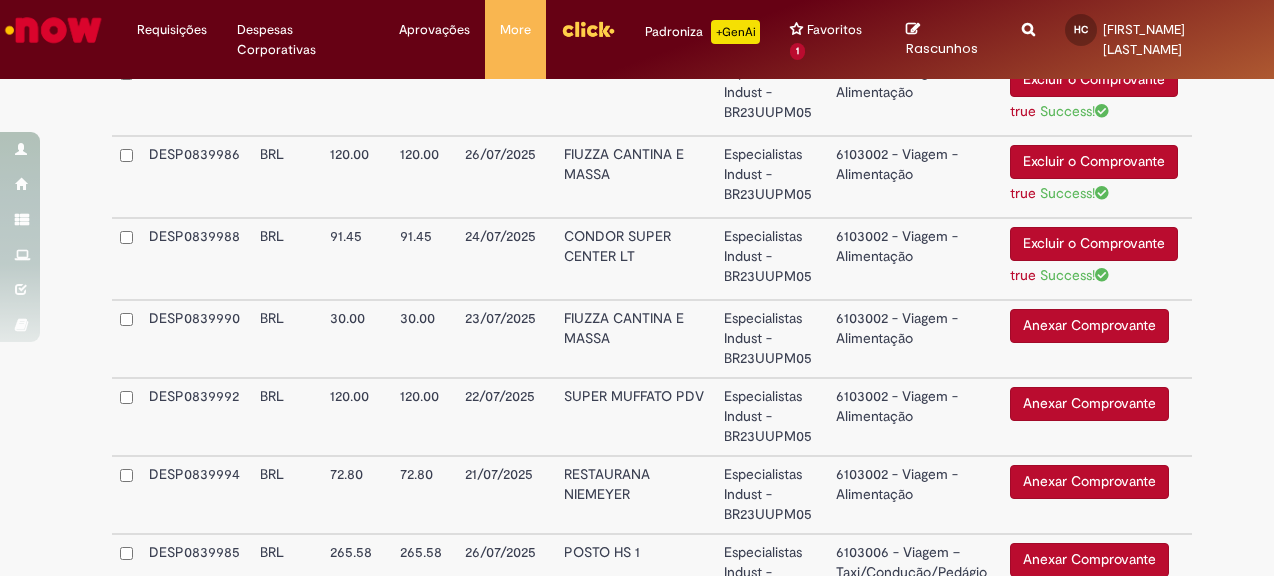 click on "Anexar Comprovante" at bounding box center [1089, 326] 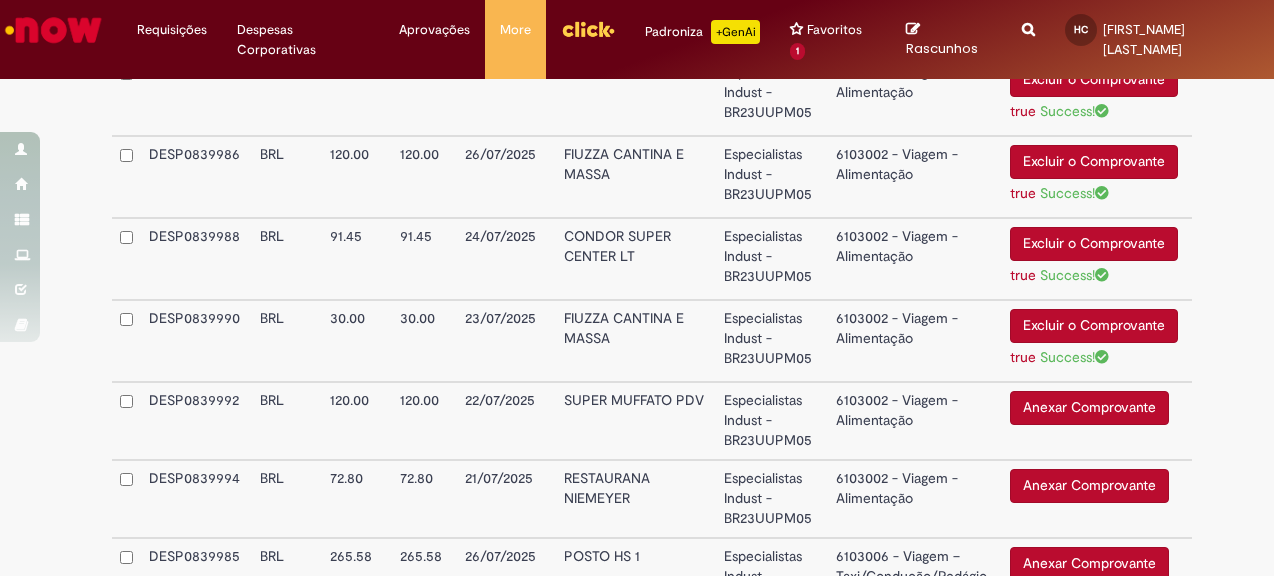 click on "Anexar Comprovante" at bounding box center [1089, 408] 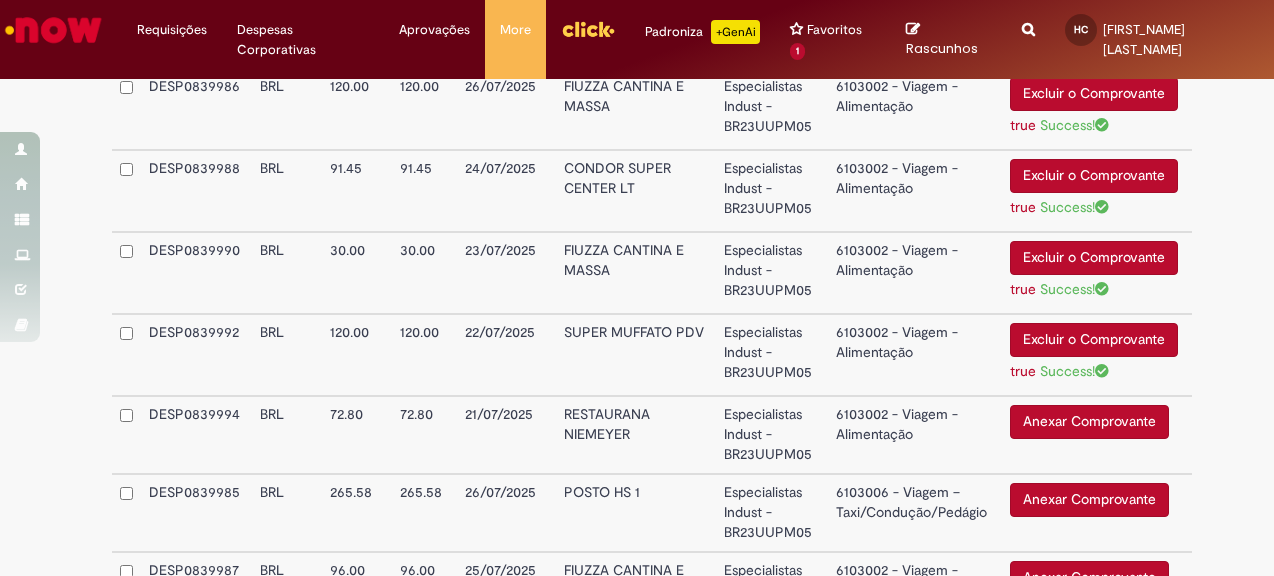 scroll, scrollTop: 2600, scrollLeft: 0, axis: vertical 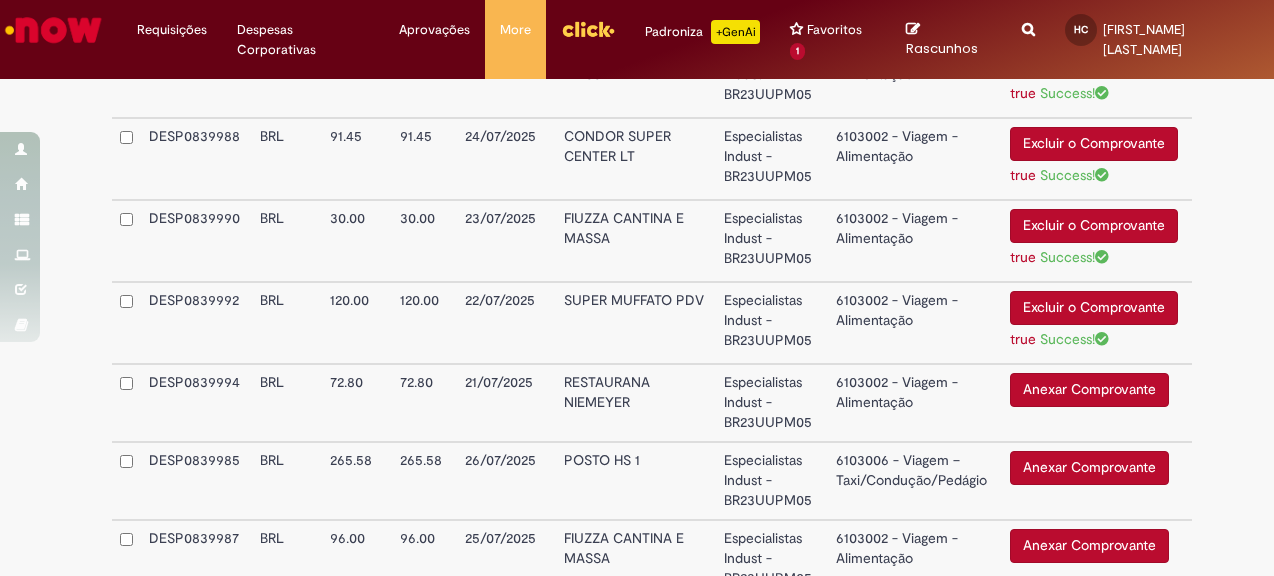 click on "Anexar Comprovante" at bounding box center (1089, 390) 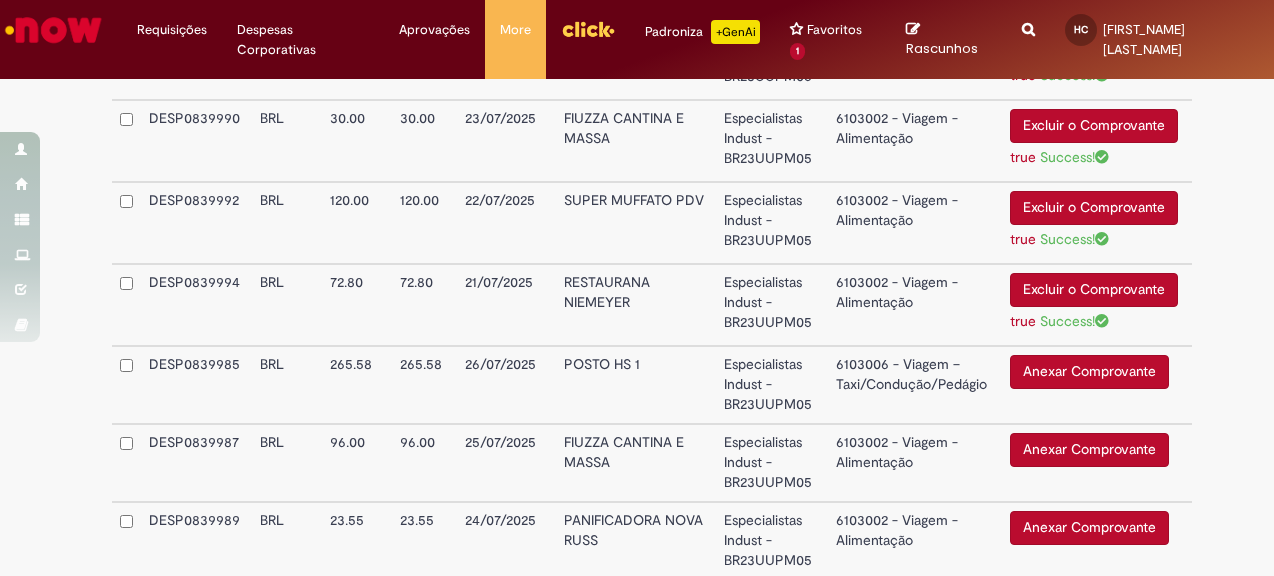 scroll, scrollTop: 2800, scrollLeft: 0, axis: vertical 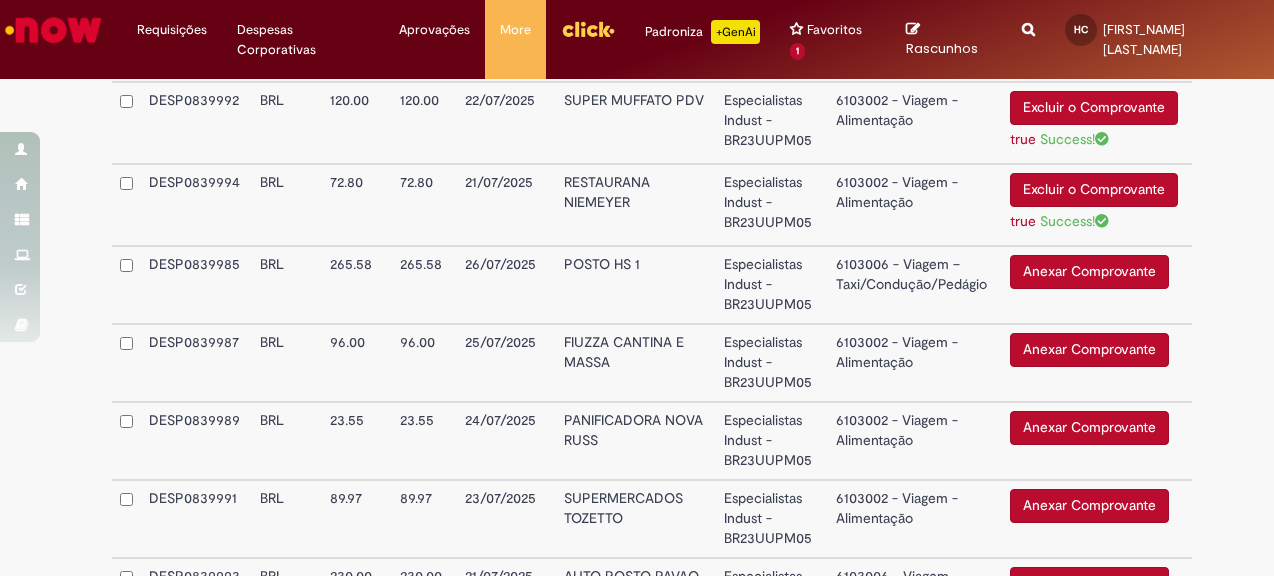 click on "Anexar Comprovante" at bounding box center (1089, 350) 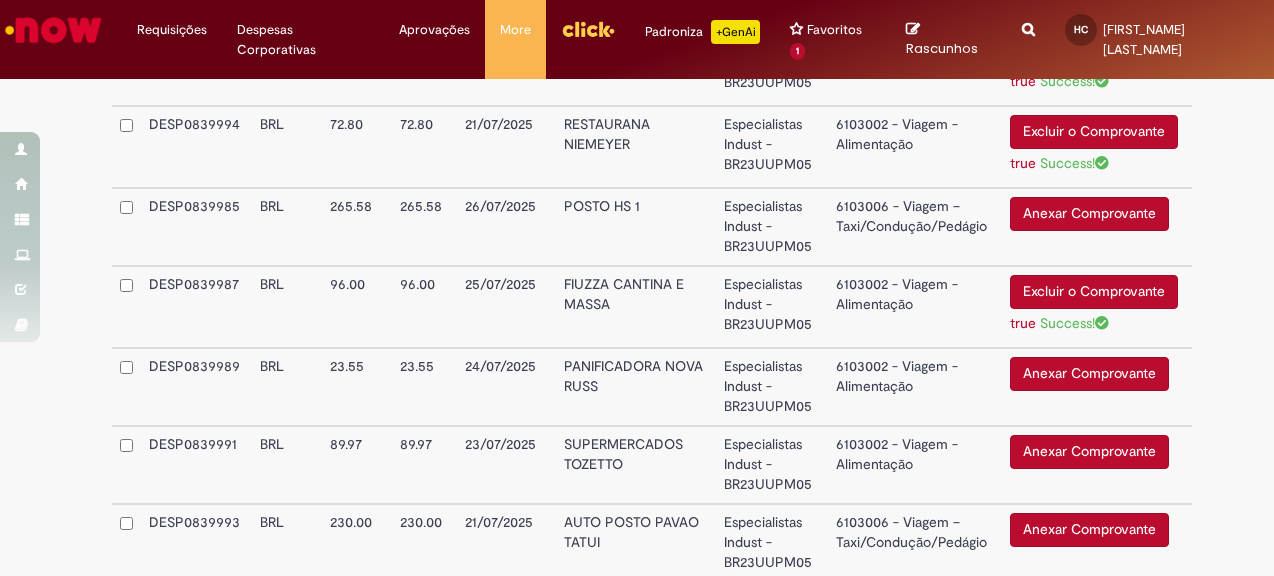 scroll, scrollTop: 2900, scrollLeft: 0, axis: vertical 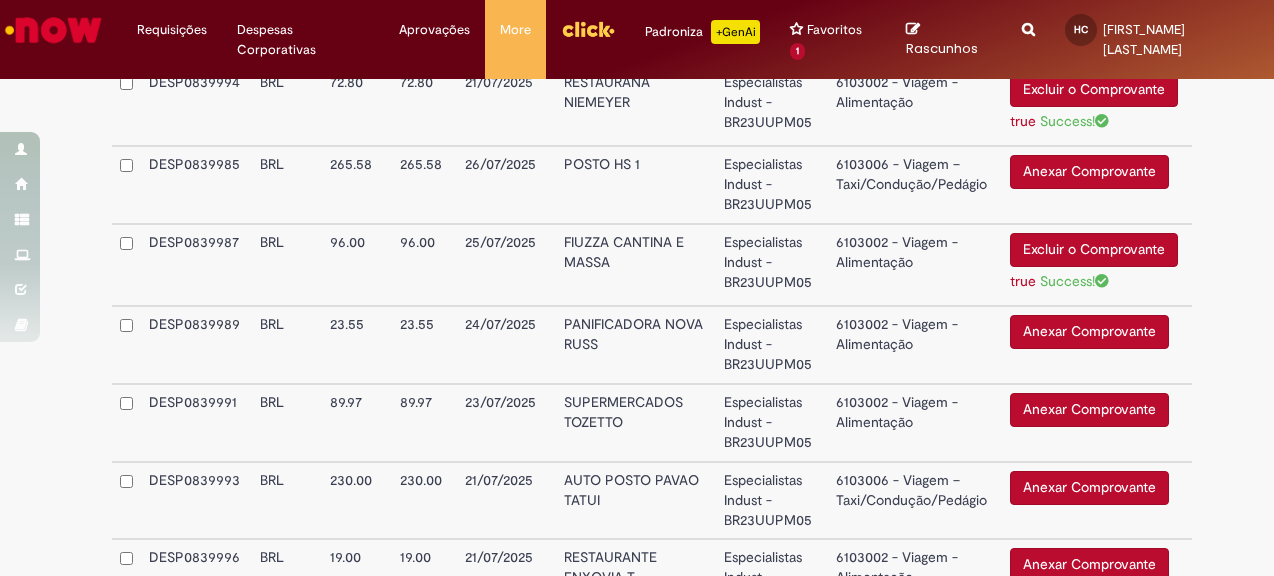 click on "Anexar Comprovante" at bounding box center [1089, 332] 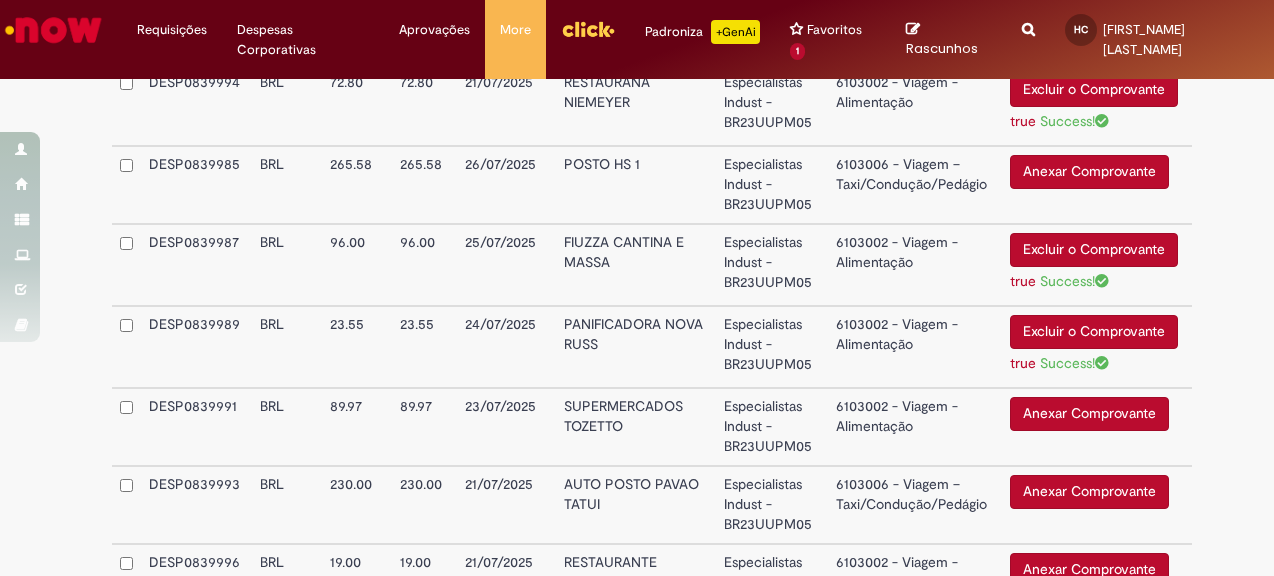 click on "Anexar Comprovante" at bounding box center (1089, 414) 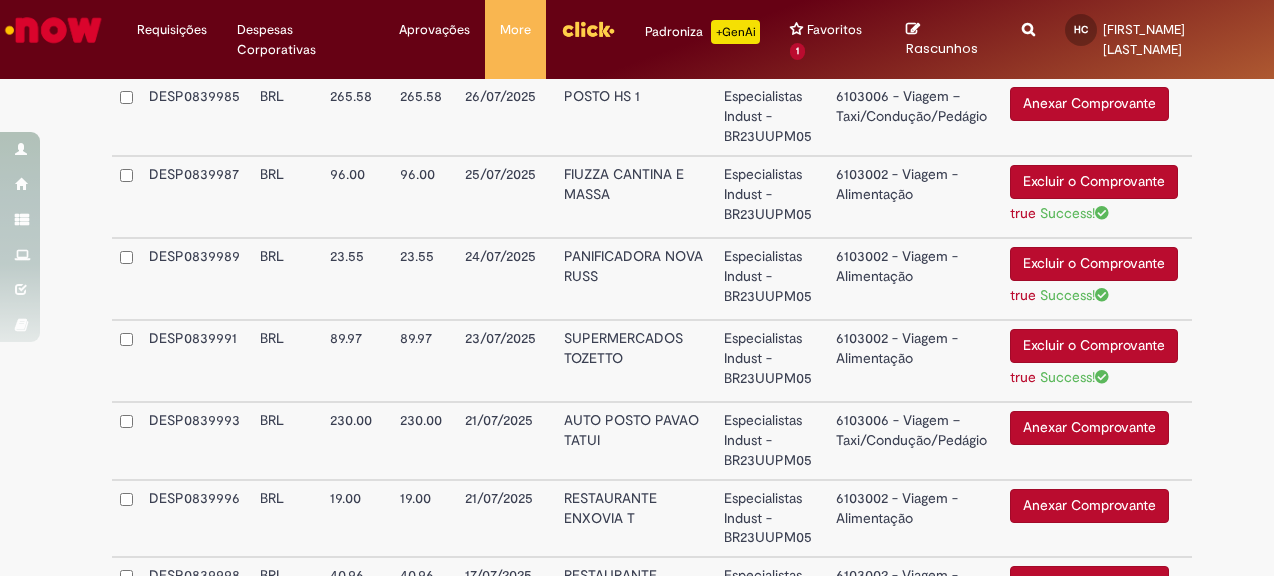scroll, scrollTop: 3100, scrollLeft: 0, axis: vertical 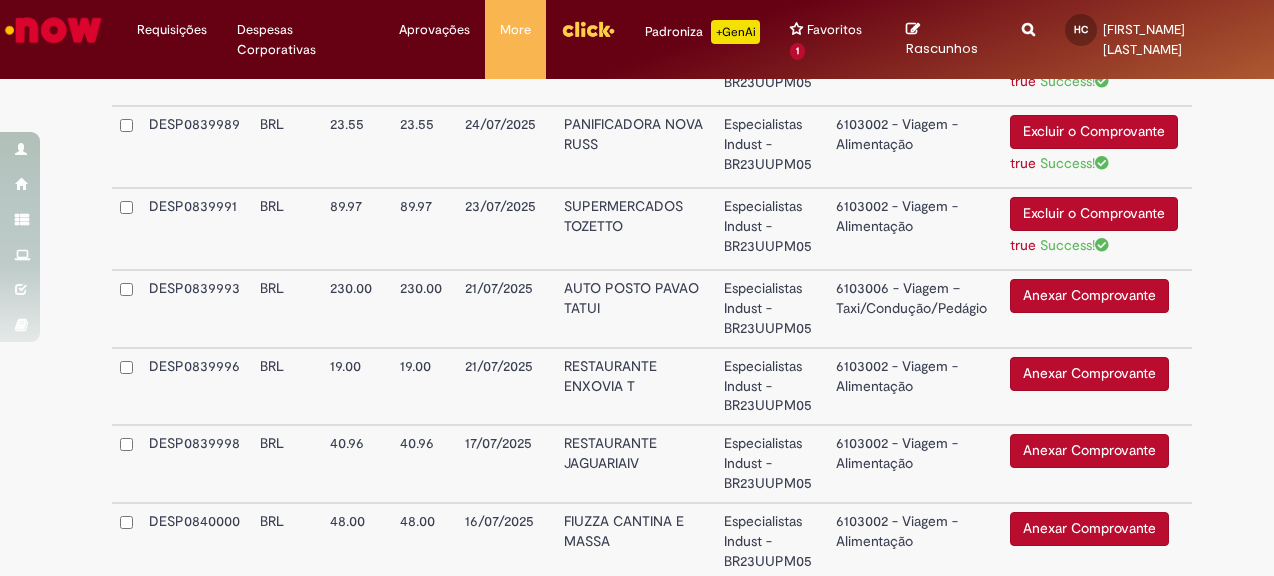 click on "Anexar Comprovante" at bounding box center (1089, 374) 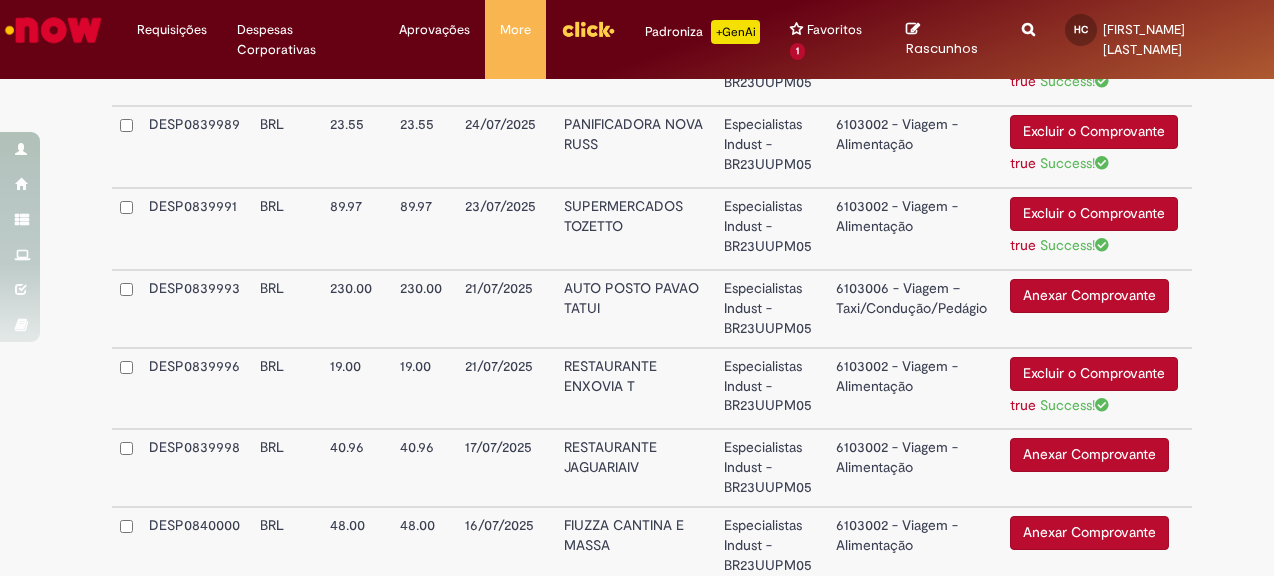 scroll, scrollTop: 3200, scrollLeft: 0, axis: vertical 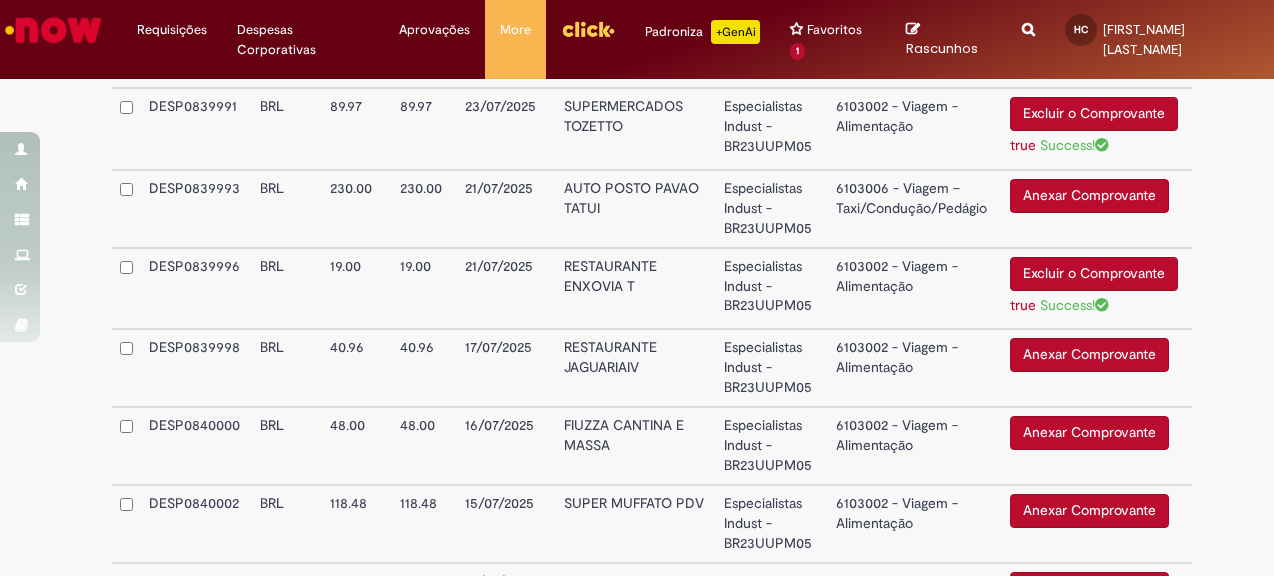 click on "Anexar Comprovante" at bounding box center [1089, 355] 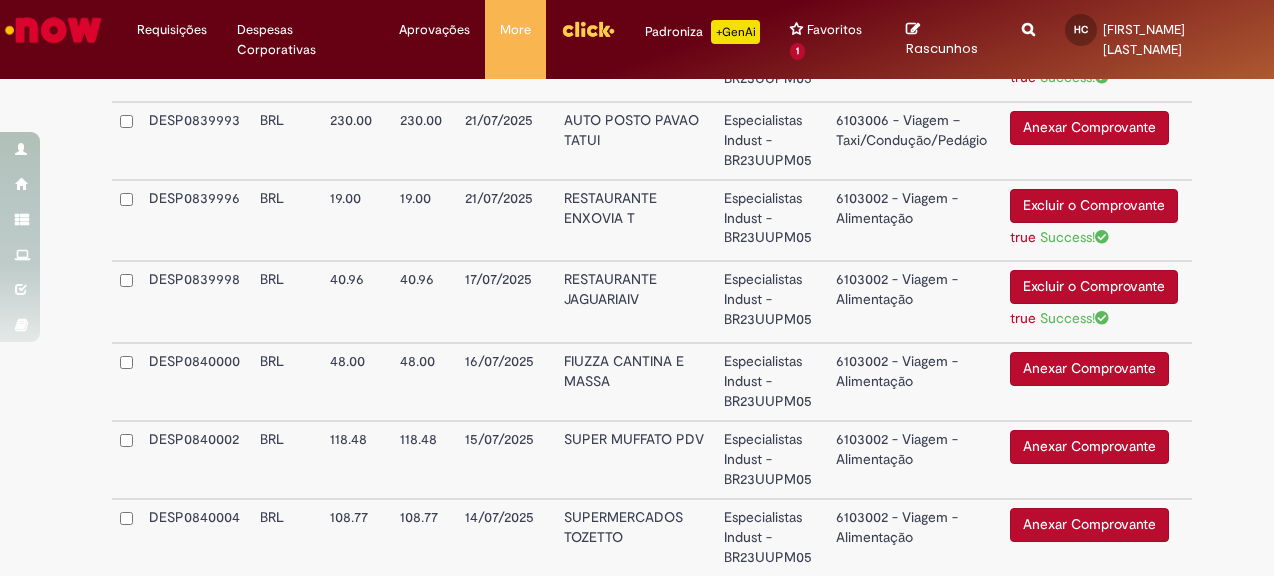 scroll, scrollTop: 3300, scrollLeft: 0, axis: vertical 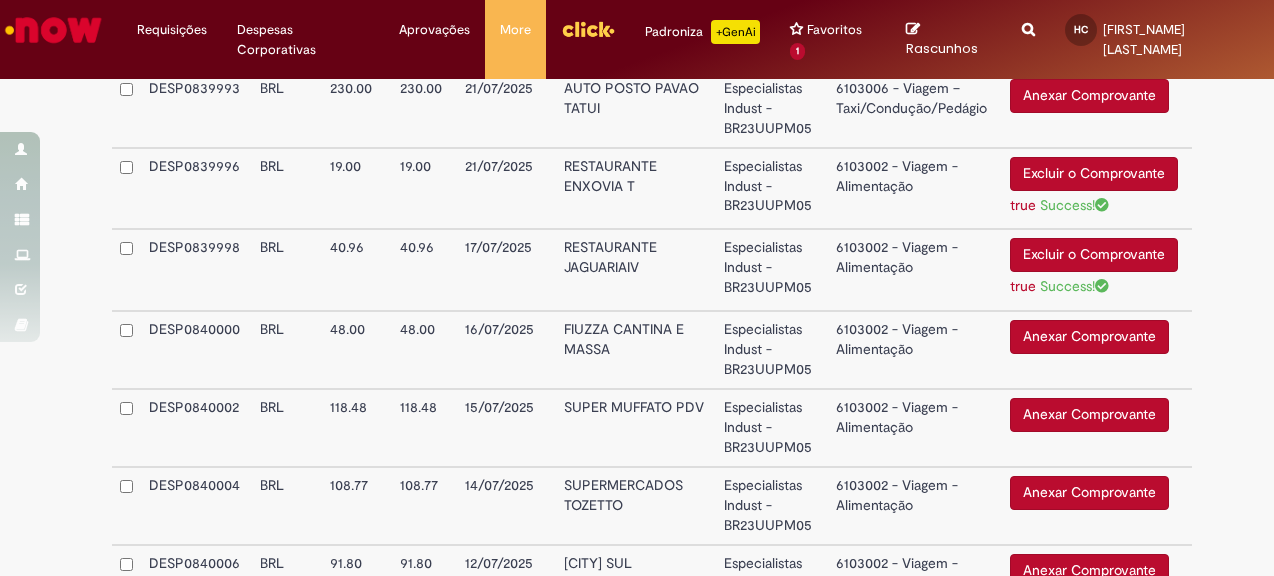click on "Anexar Comprovante" at bounding box center [1089, 337] 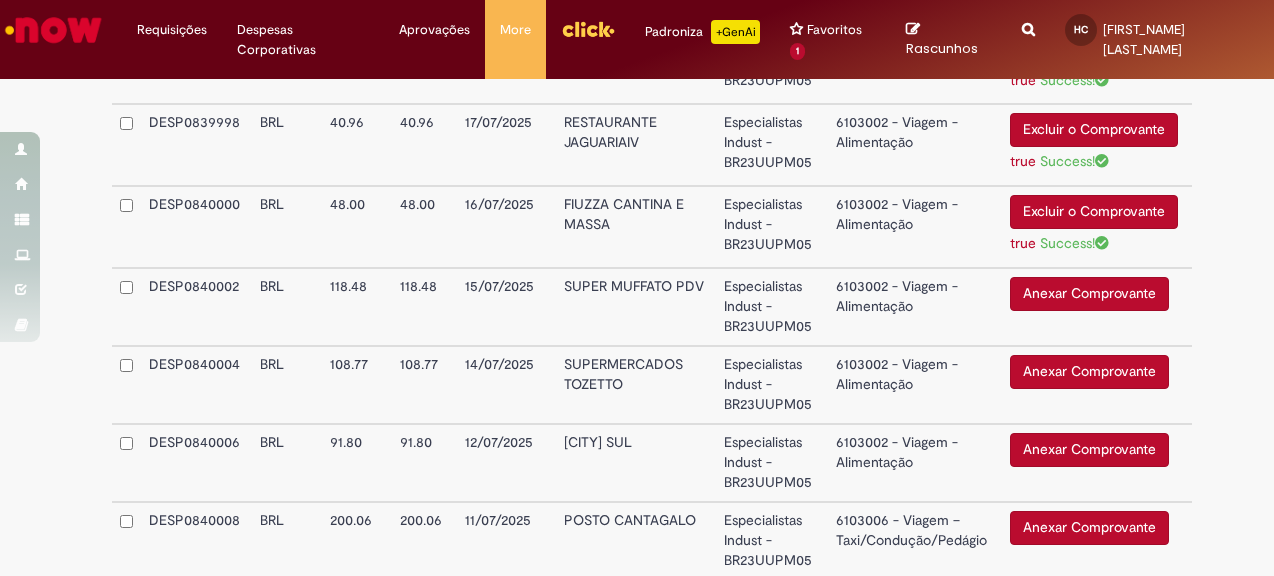 scroll, scrollTop: 3500, scrollLeft: 0, axis: vertical 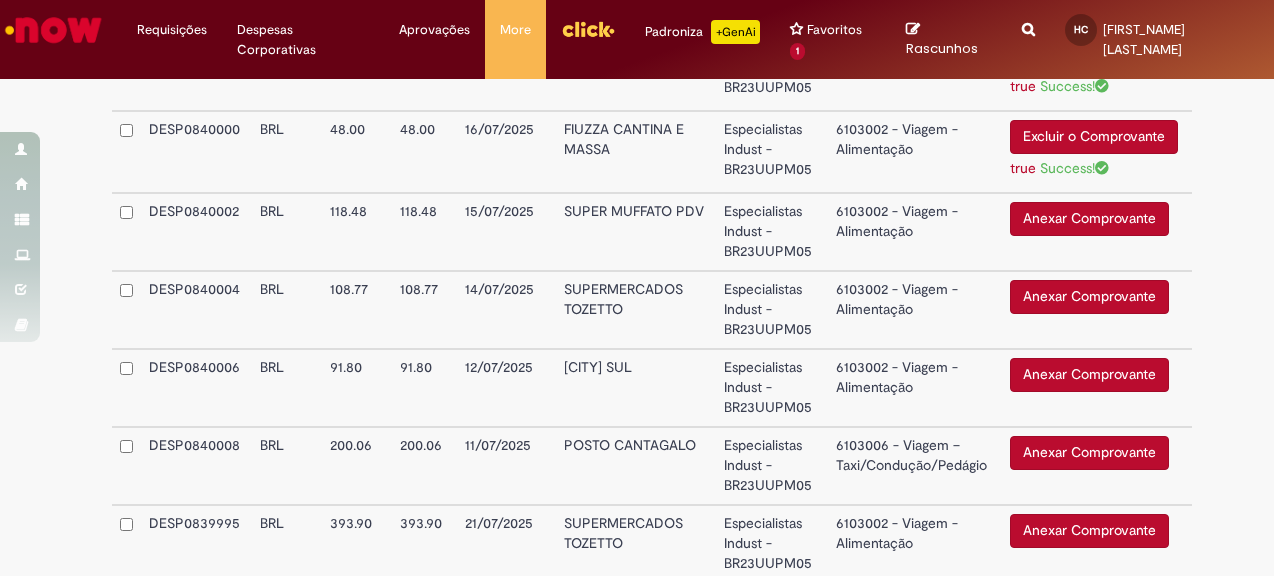 click on "Anexar Comprovante" at bounding box center [1089, 219] 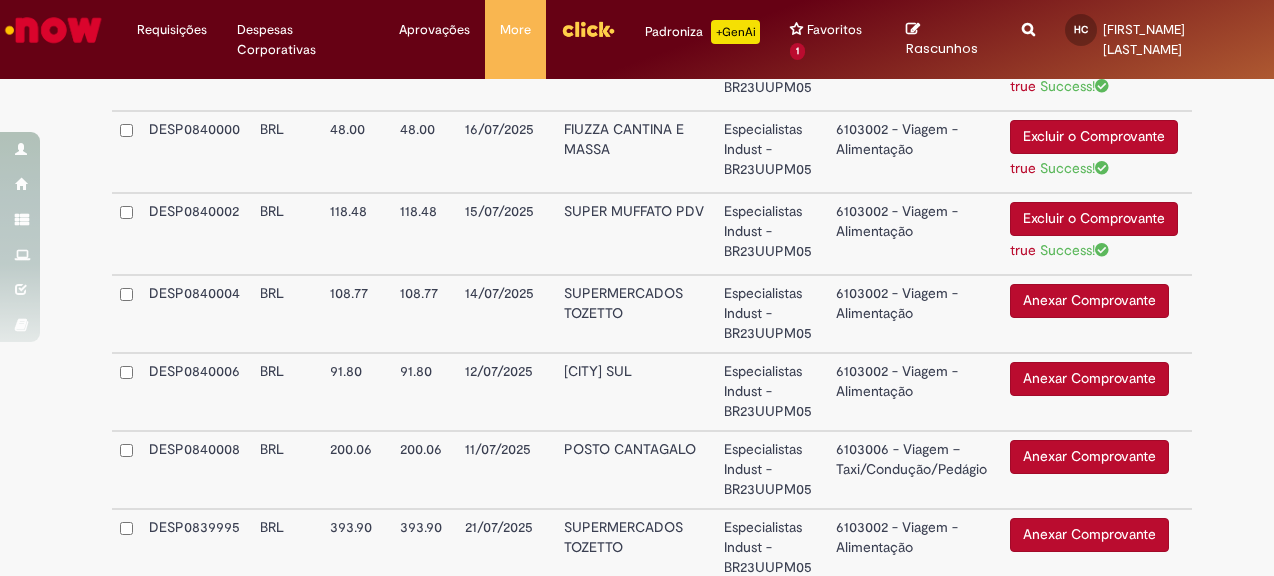 click on "Anexar Comprovante" at bounding box center (1089, 301) 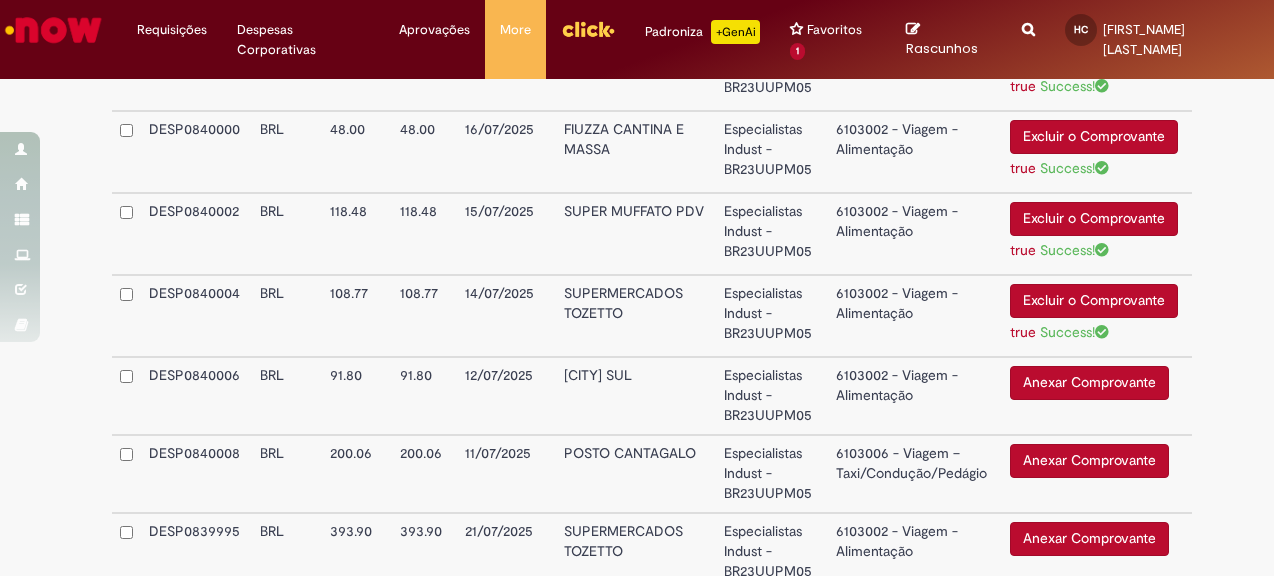 click on "Anexar Comprovante" at bounding box center (1089, 383) 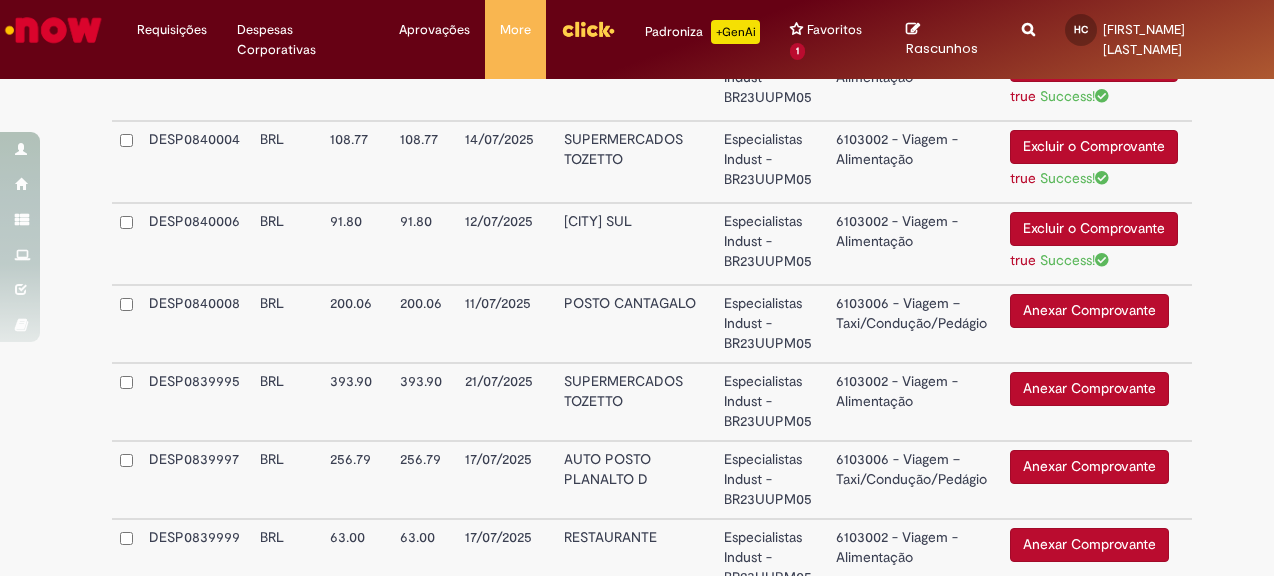 scroll, scrollTop: 3700, scrollLeft: 0, axis: vertical 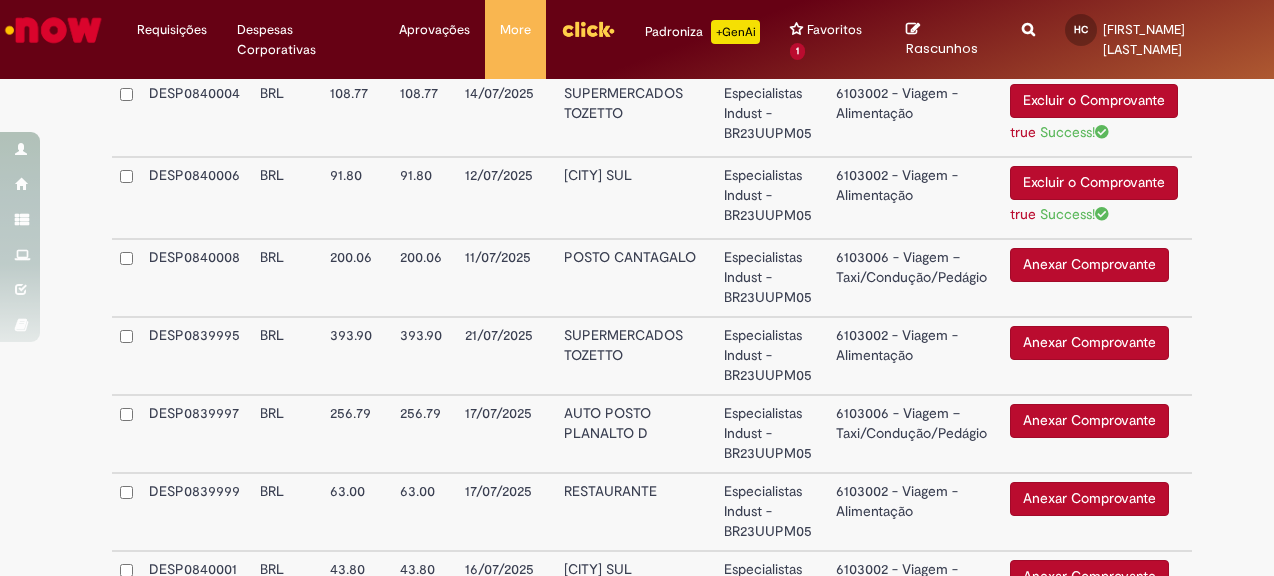 click on "Anexar Comprovante" at bounding box center [1089, 343] 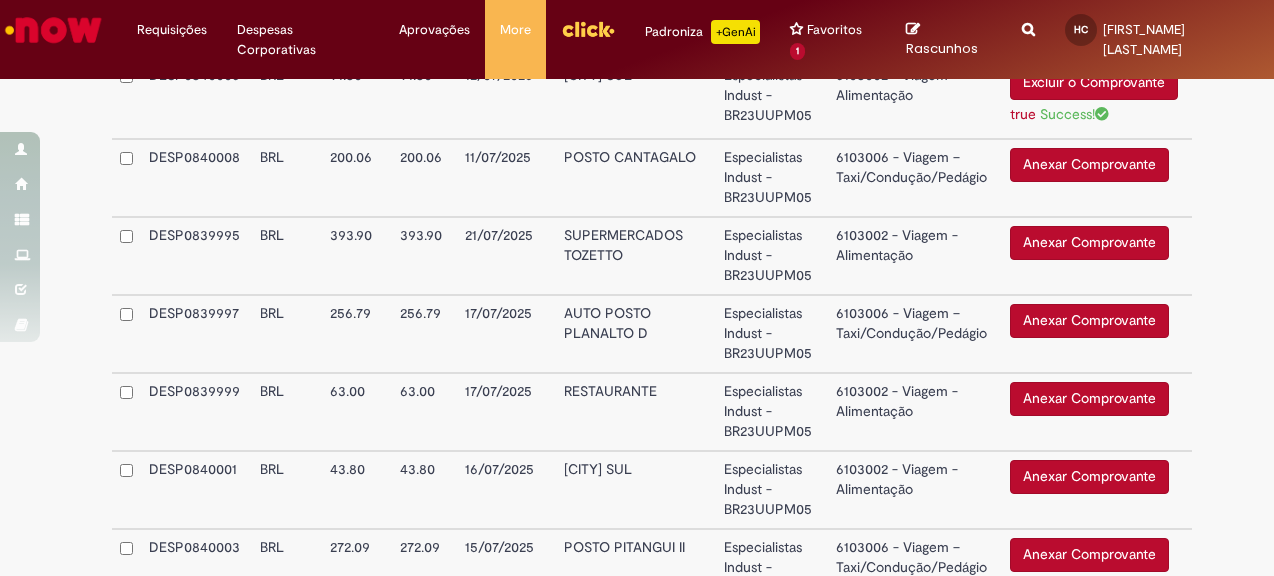 click on "Anexar Comprovante" at bounding box center [1089, 399] 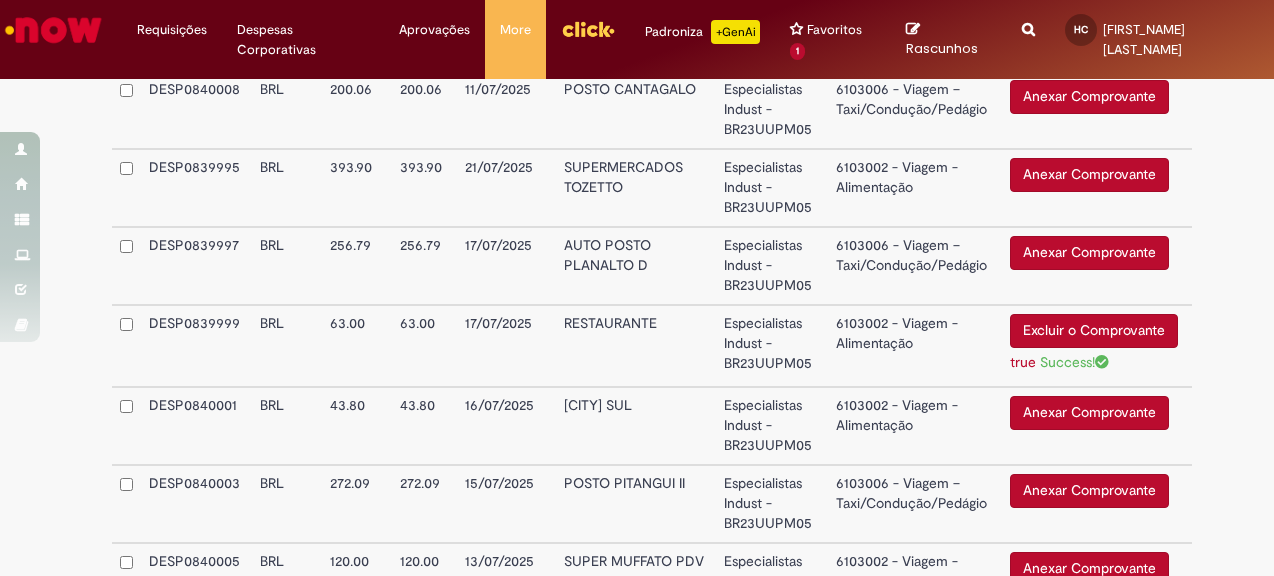 scroll, scrollTop: 3900, scrollLeft: 0, axis: vertical 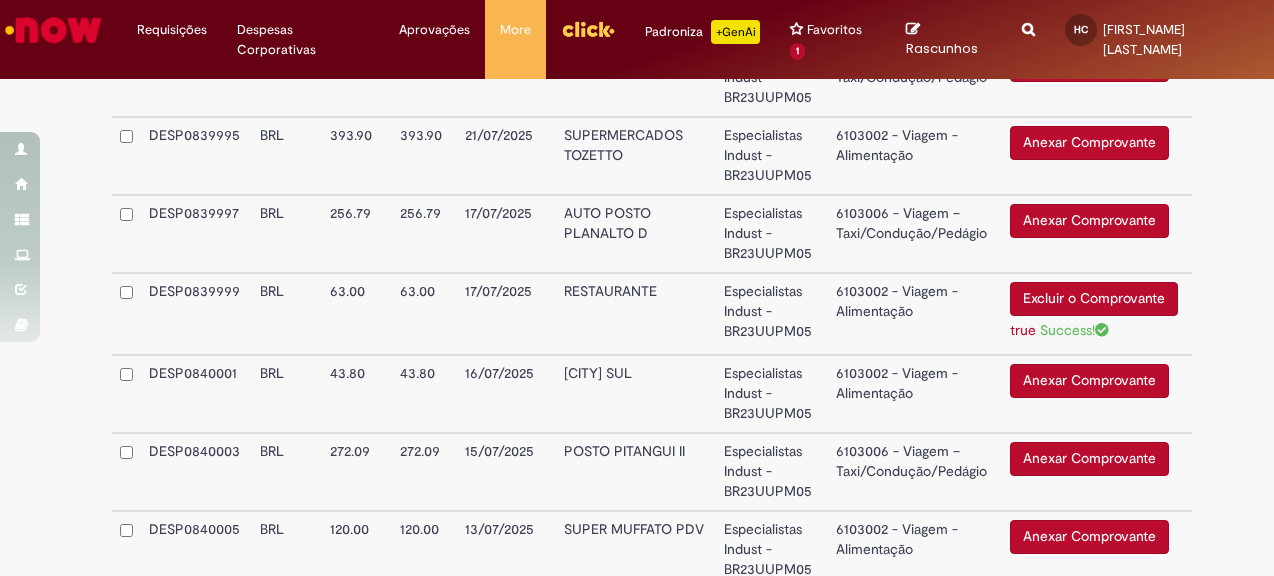 click on "Anexar Comprovante" at bounding box center [1089, 381] 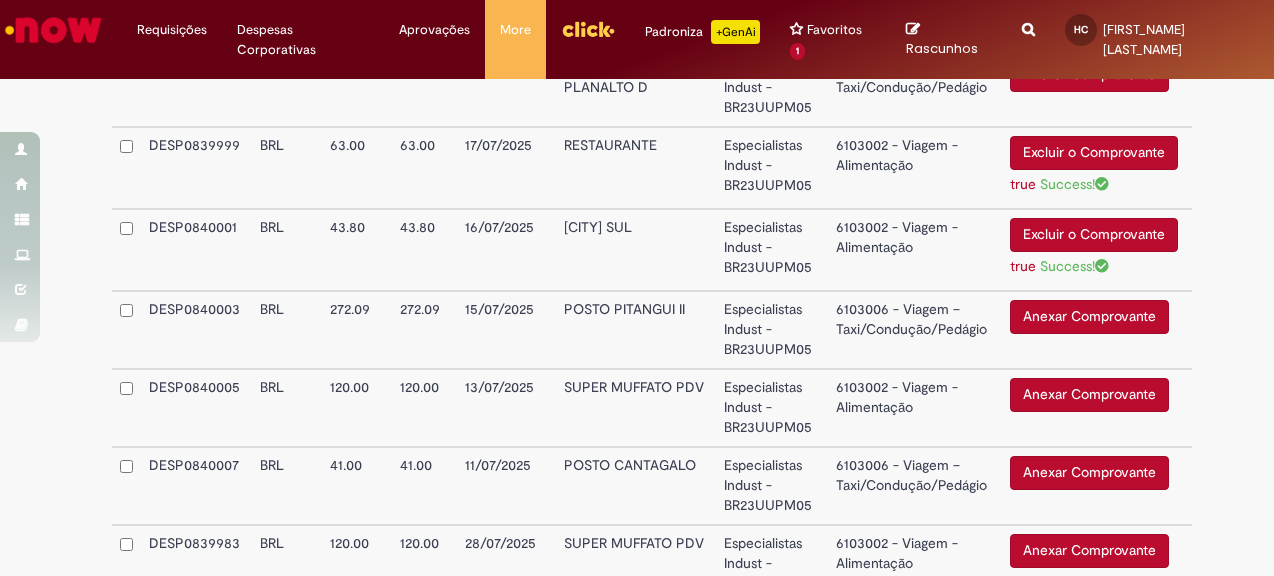 scroll, scrollTop: 4100, scrollLeft: 0, axis: vertical 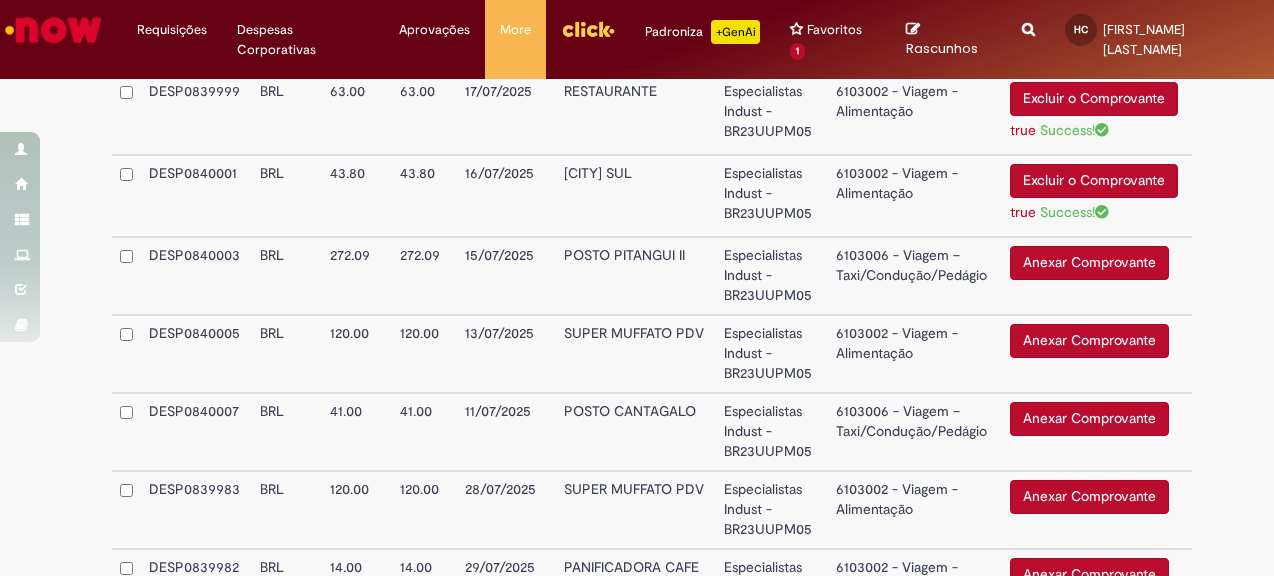 click on "Anexar Comprovante" at bounding box center [1089, 341] 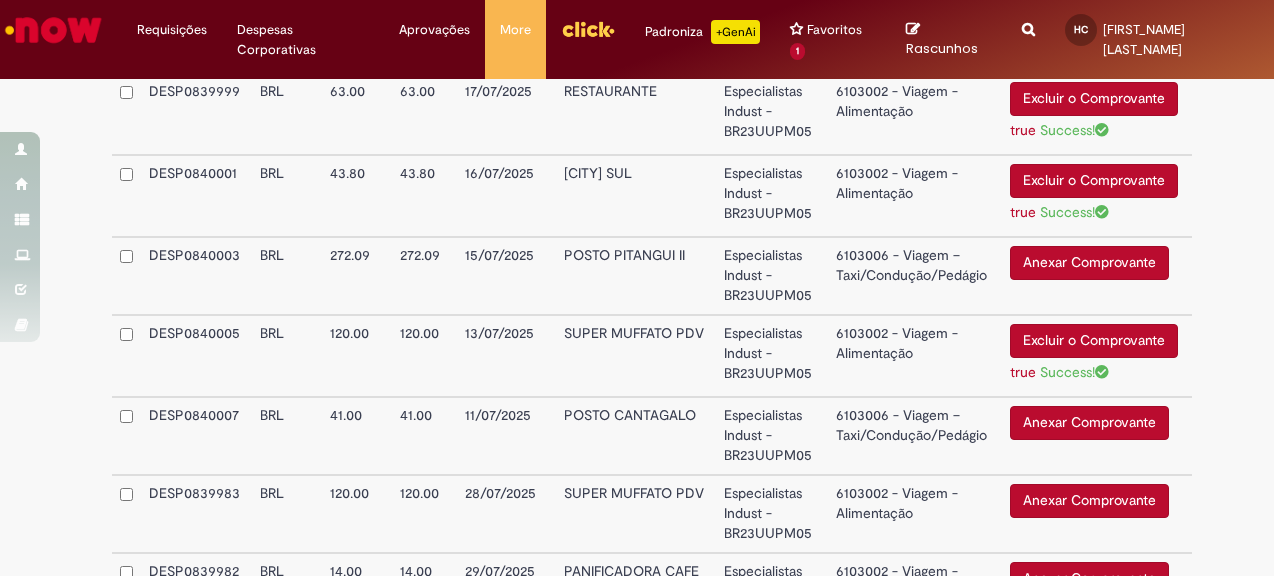 scroll, scrollTop: 4200, scrollLeft: 0, axis: vertical 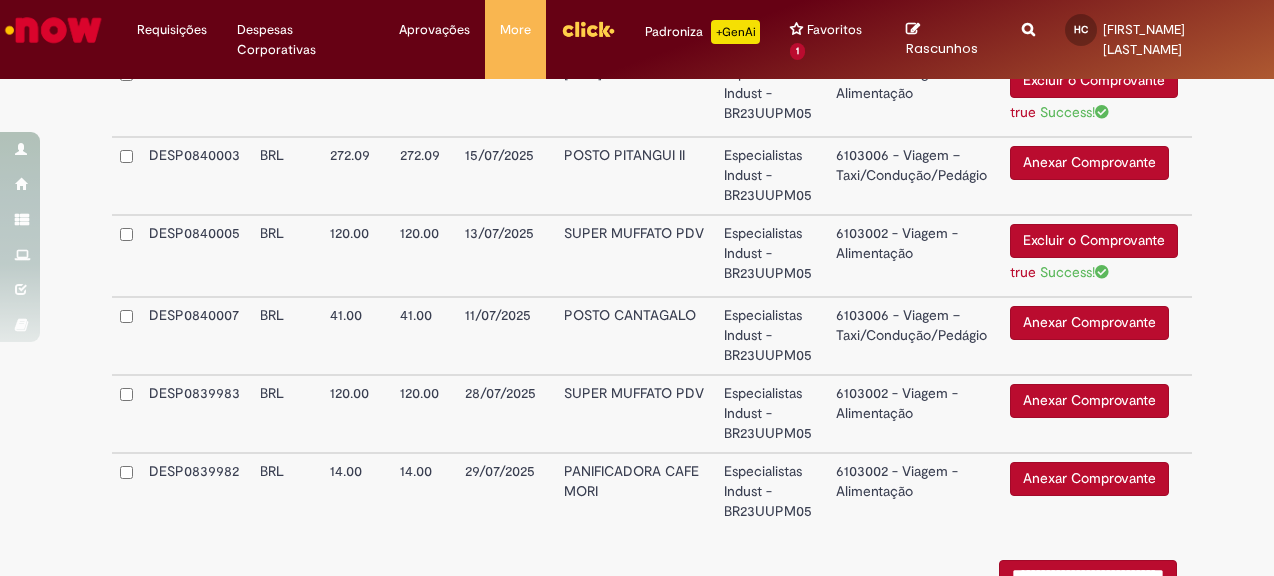 click on "Anexar Comprovante" at bounding box center (1089, 401) 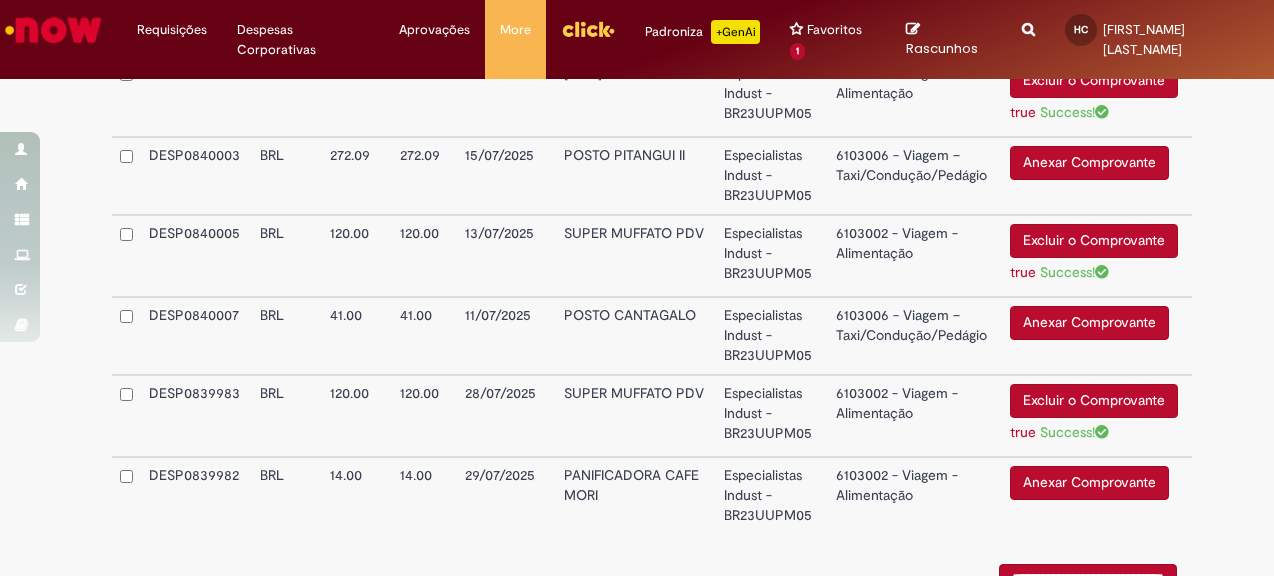 click on "Anexar Comprovante" at bounding box center (1089, 483) 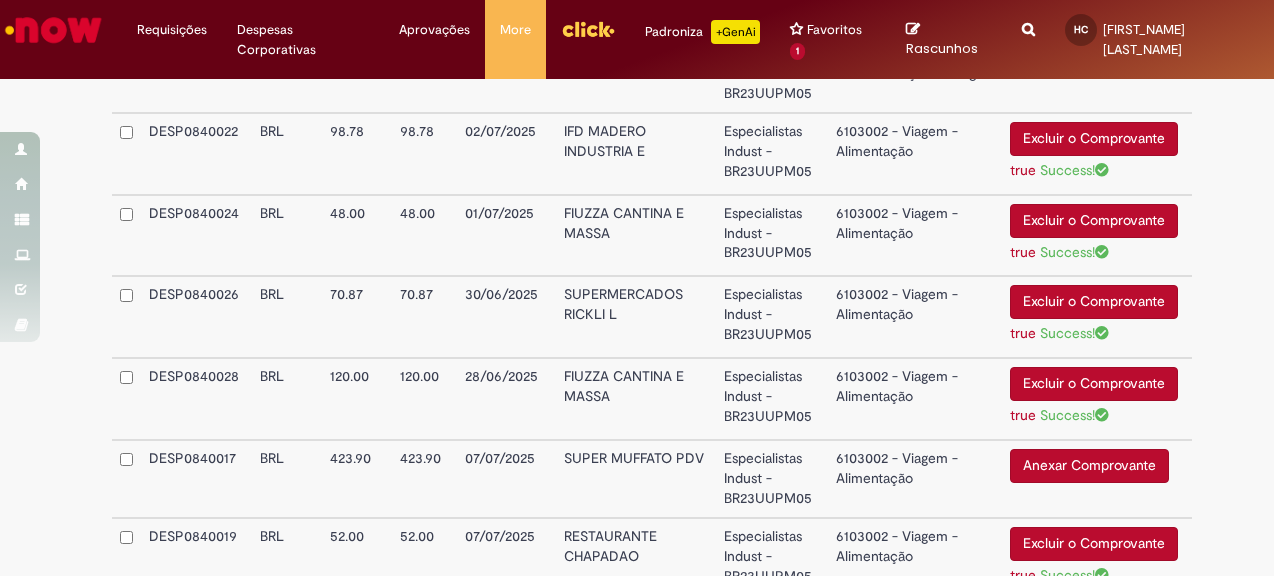 scroll, scrollTop: 1000, scrollLeft: 0, axis: vertical 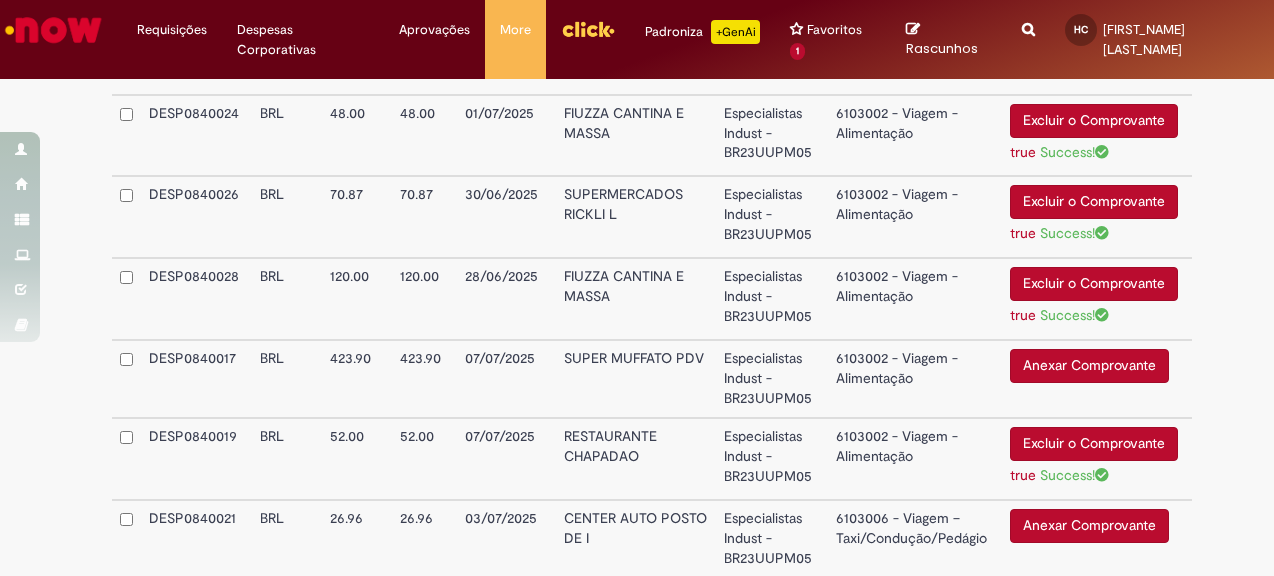 click on "**********" at bounding box center (637, 1488) 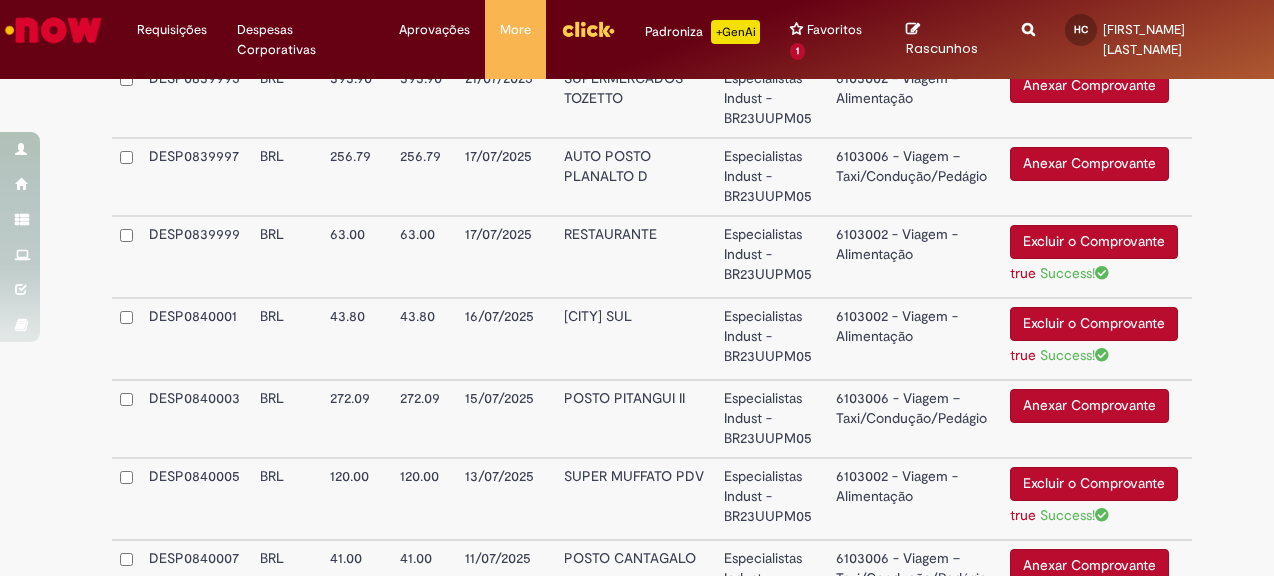 scroll, scrollTop: 4000, scrollLeft: 0, axis: vertical 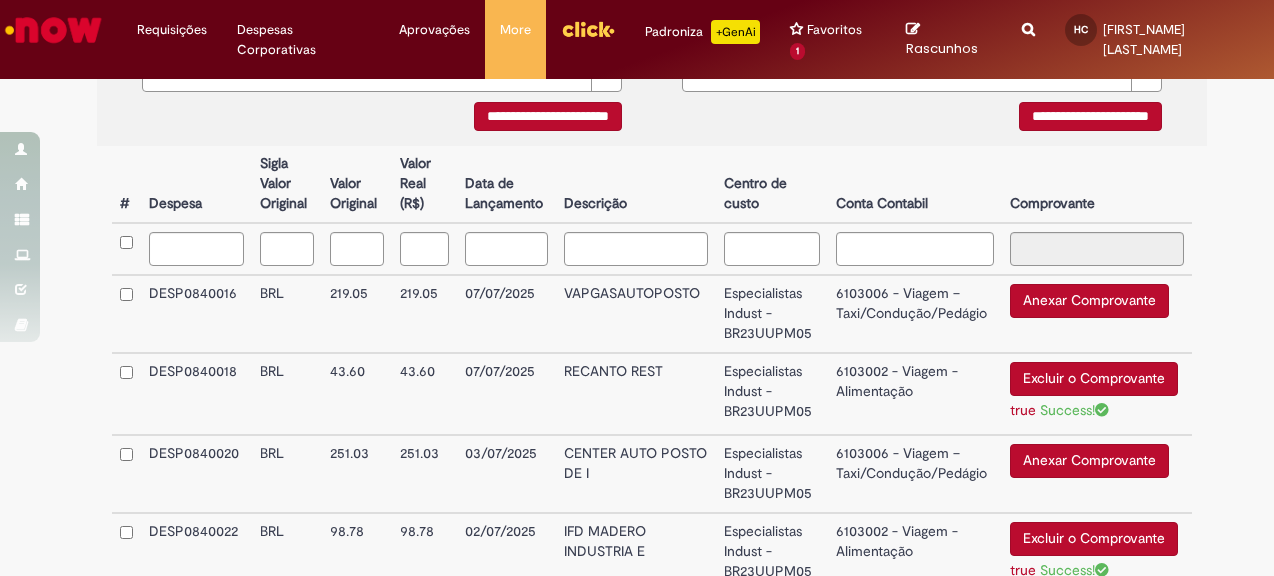 click on "Anexar Comprovante" at bounding box center [1089, 301] 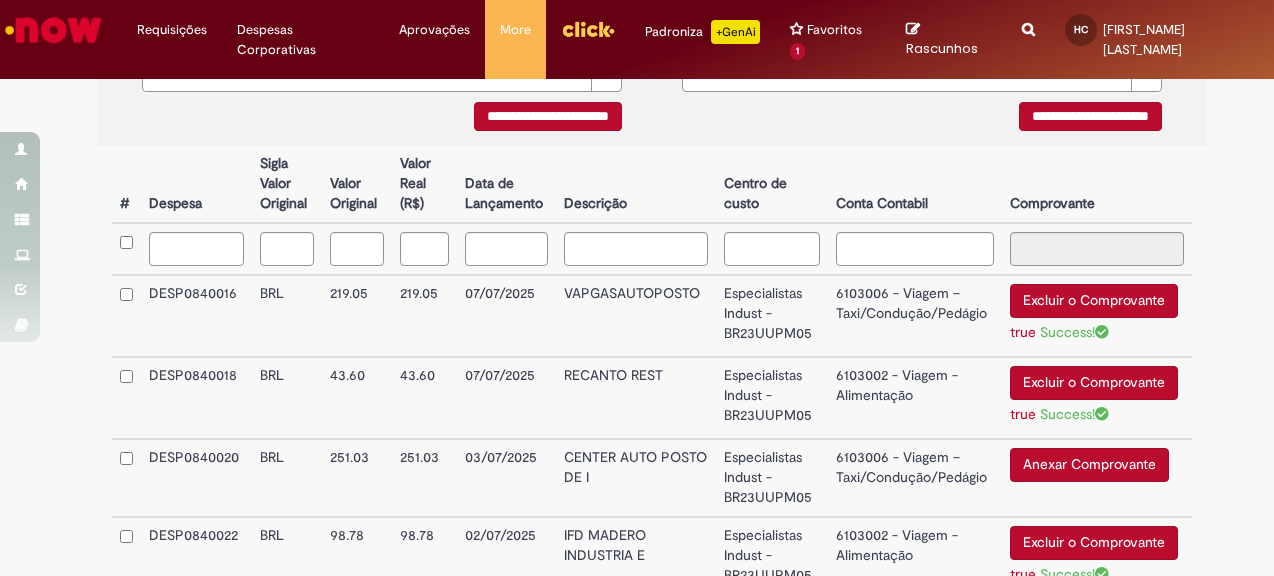 click on "Anexar Comprovante" at bounding box center [1089, 465] 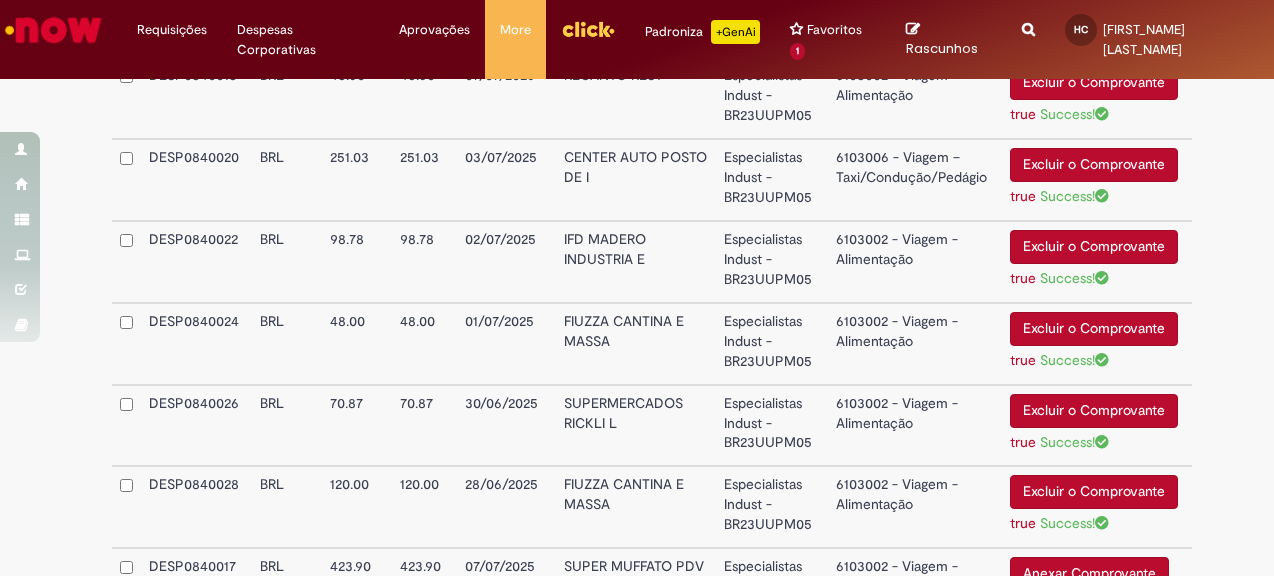 scroll, scrollTop: 900, scrollLeft: 0, axis: vertical 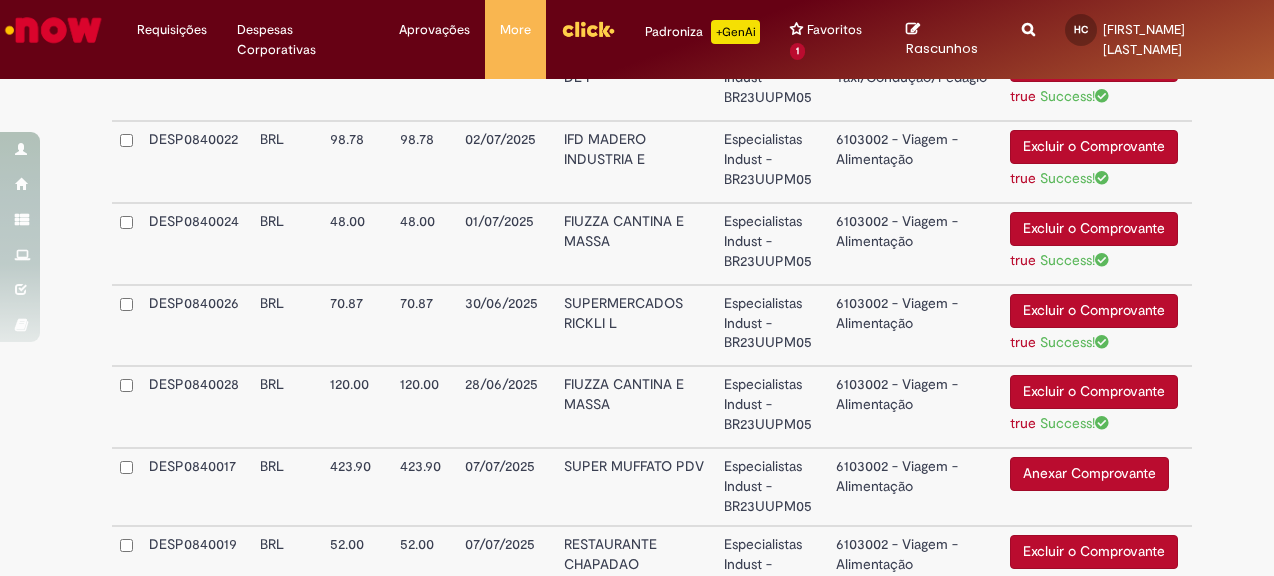 click on "Anexar Comprovante" at bounding box center [1089, 474] 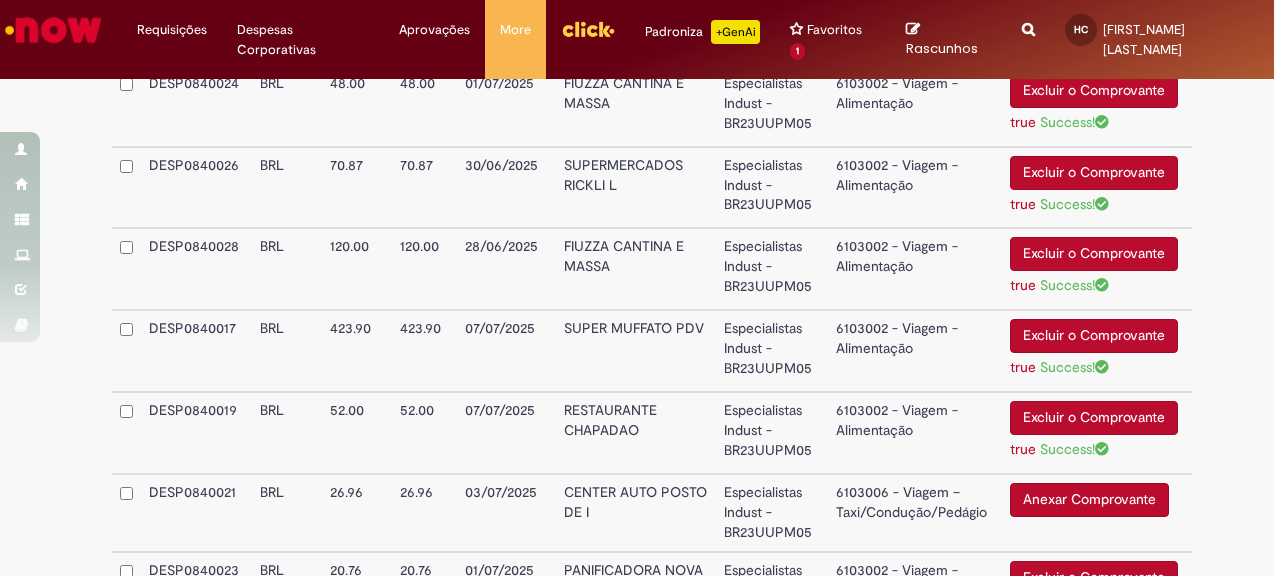 scroll, scrollTop: 1100, scrollLeft: 0, axis: vertical 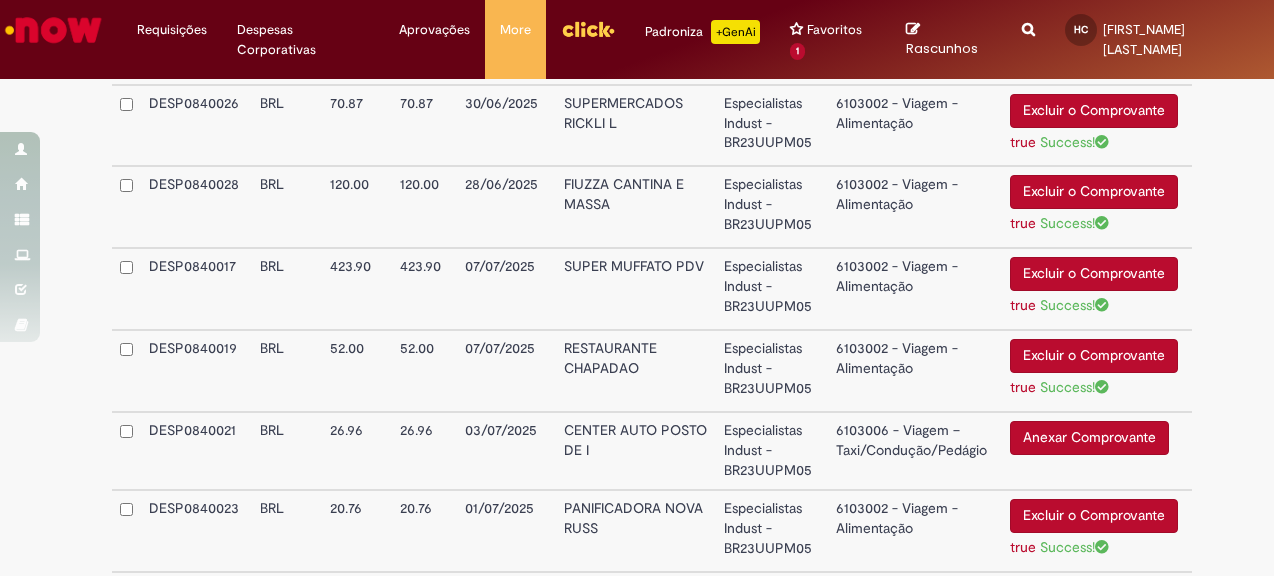 click on "Anexar Comprovante" at bounding box center [1089, 438] 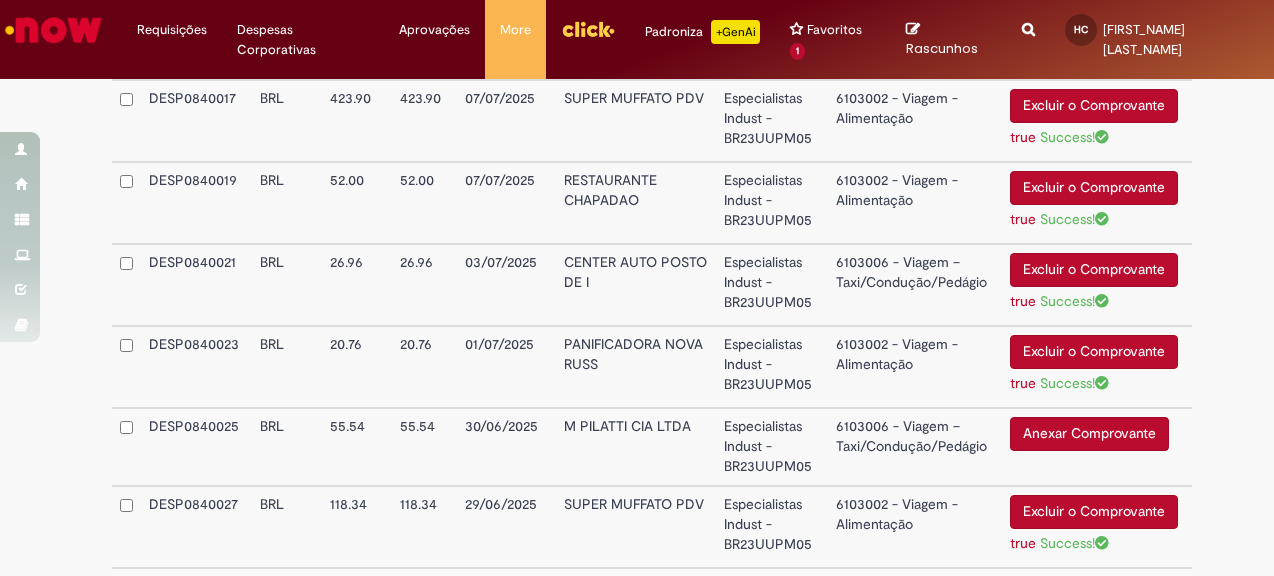 scroll, scrollTop: 1300, scrollLeft: 0, axis: vertical 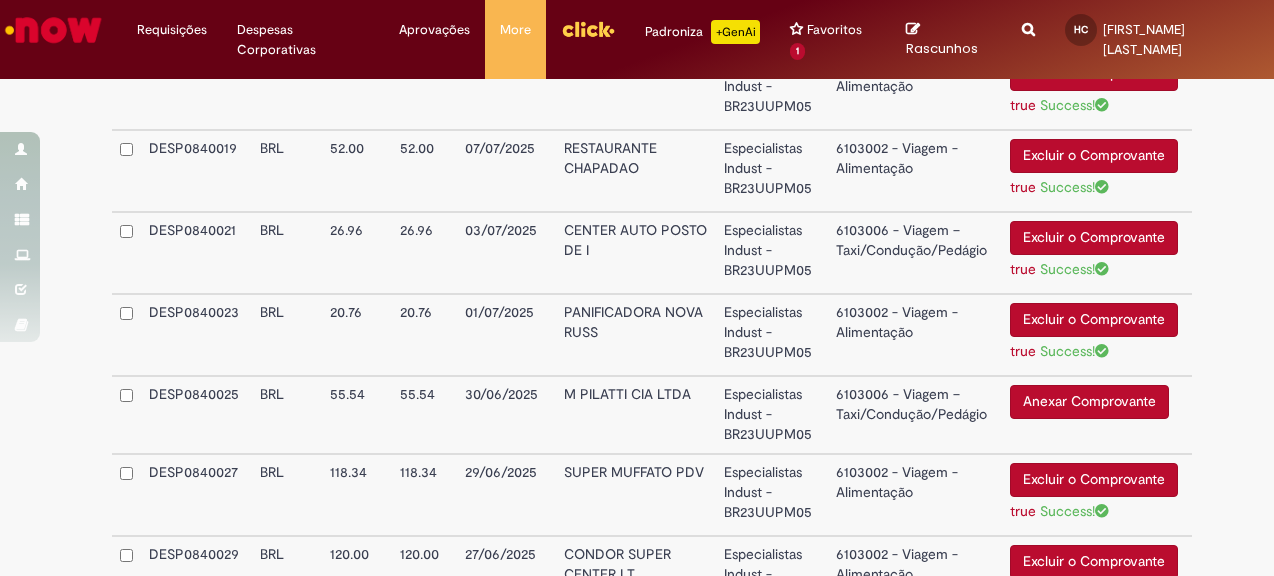 click on "Anexar Comprovante" at bounding box center (1089, 402) 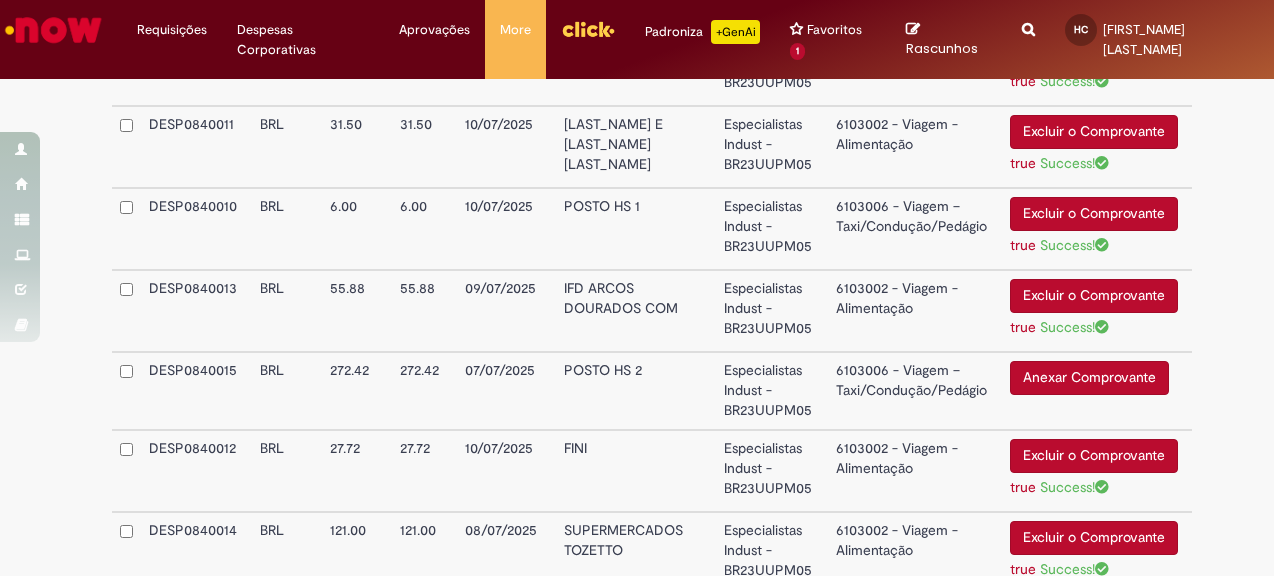 scroll, scrollTop: 1900, scrollLeft: 0, axis: vertical 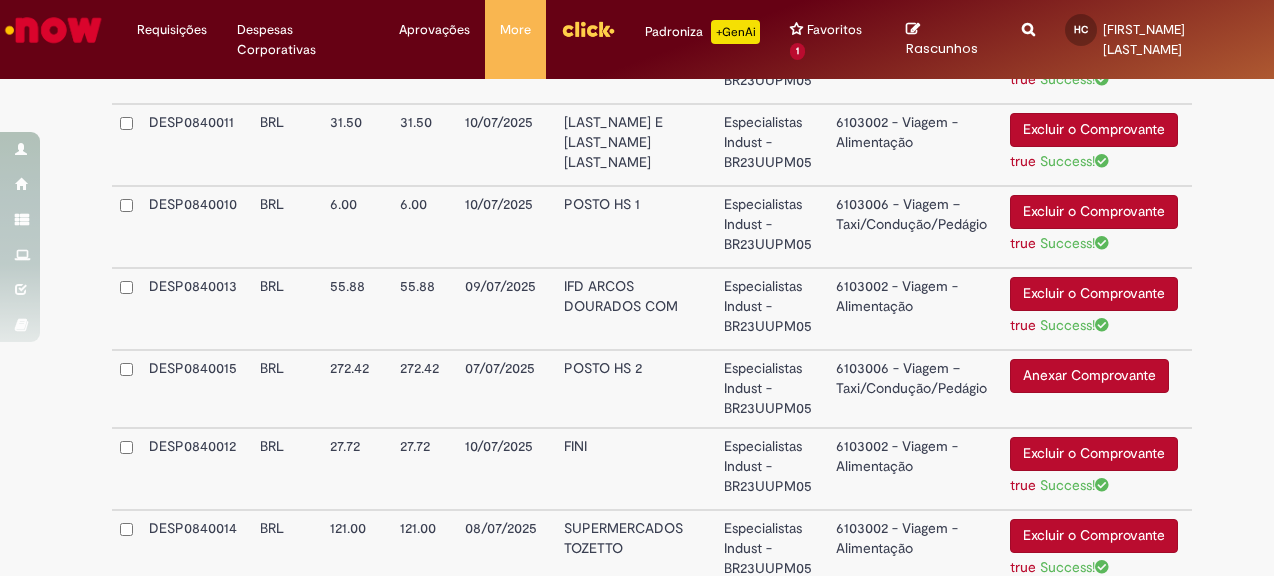 click on "Anexar Comprovante" at bounding box center (1089, 376) 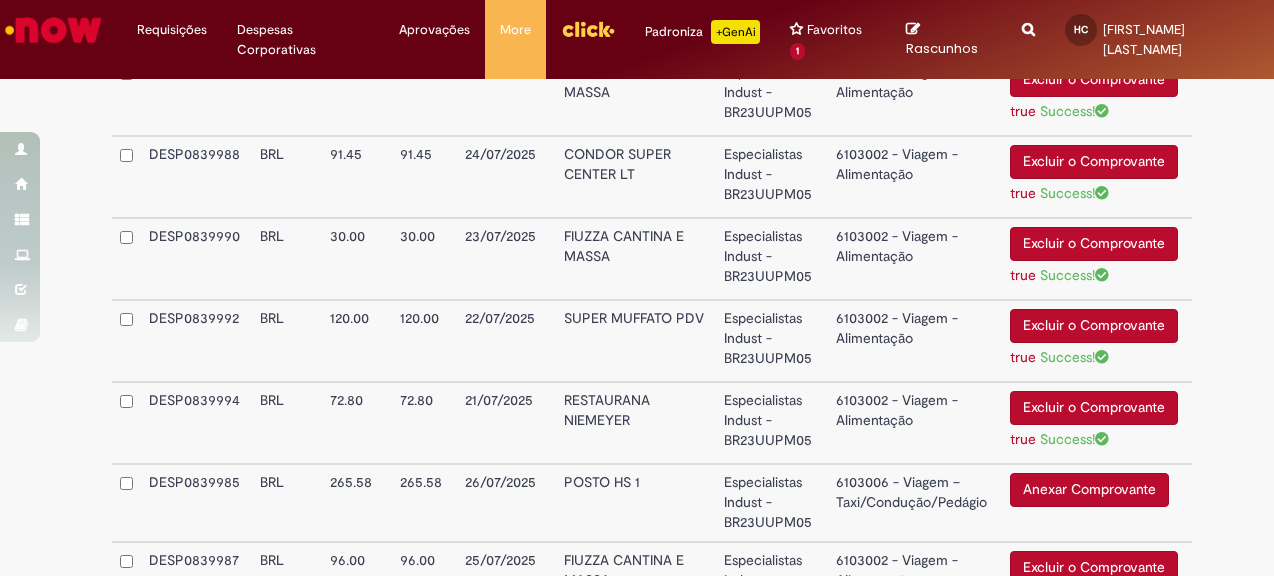 scroll, scrollTop: 2700, scrollLeft: 0, axis: vertical 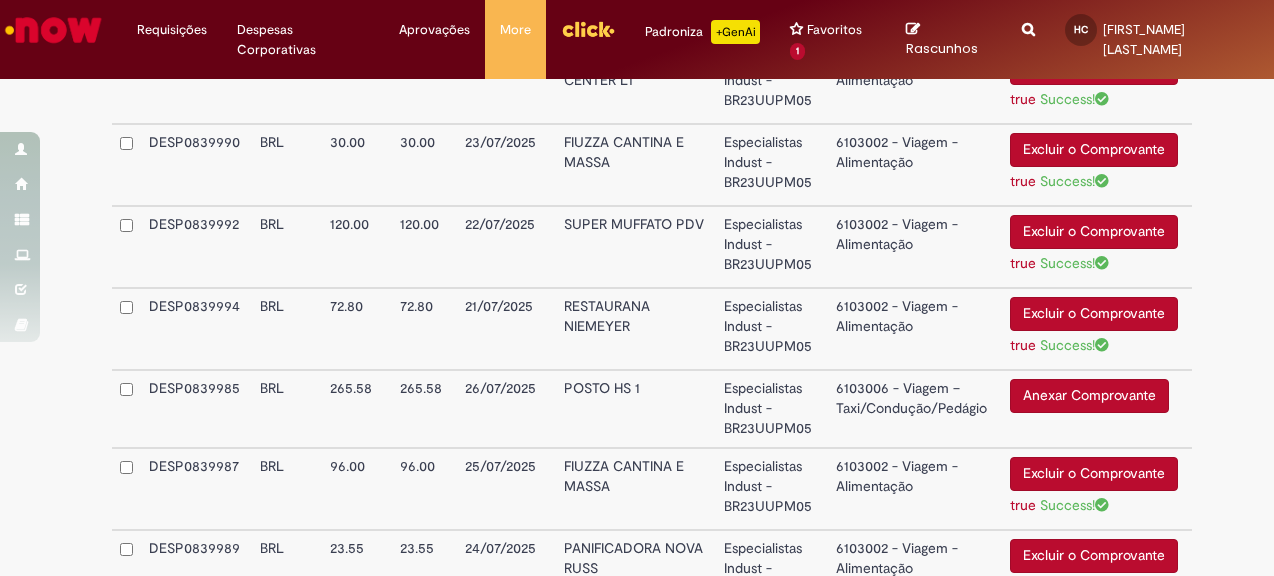 click on "Anexar Comprovante" at bounding box center (1089, 396) 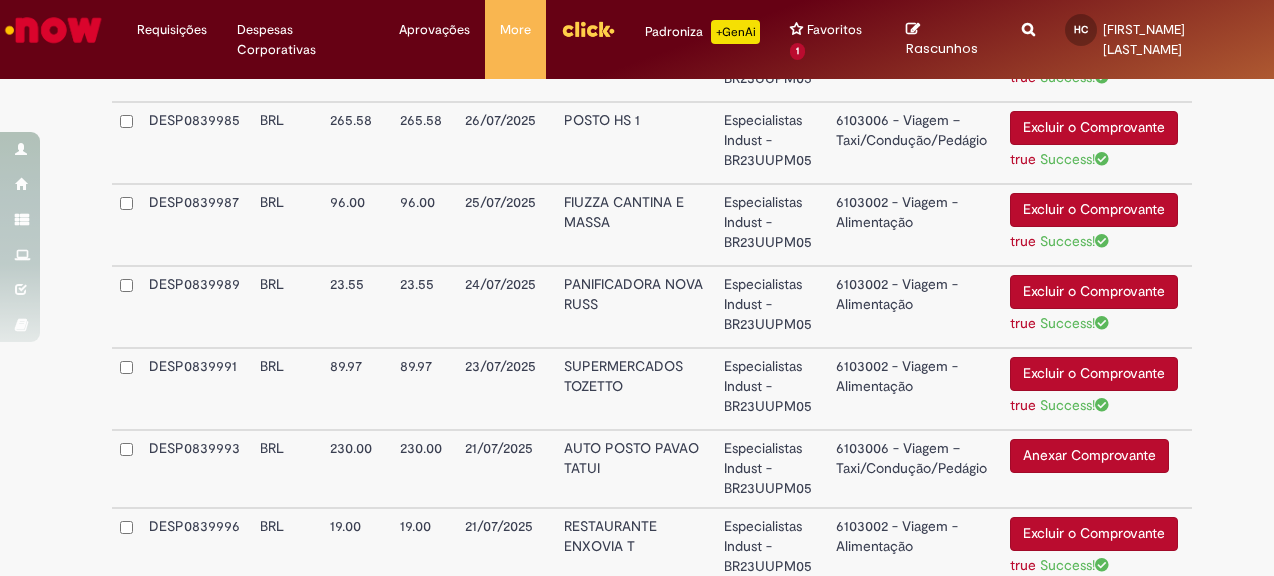 scroll, scrollTop: 3000, scrollLeft: 0, axis: vertical 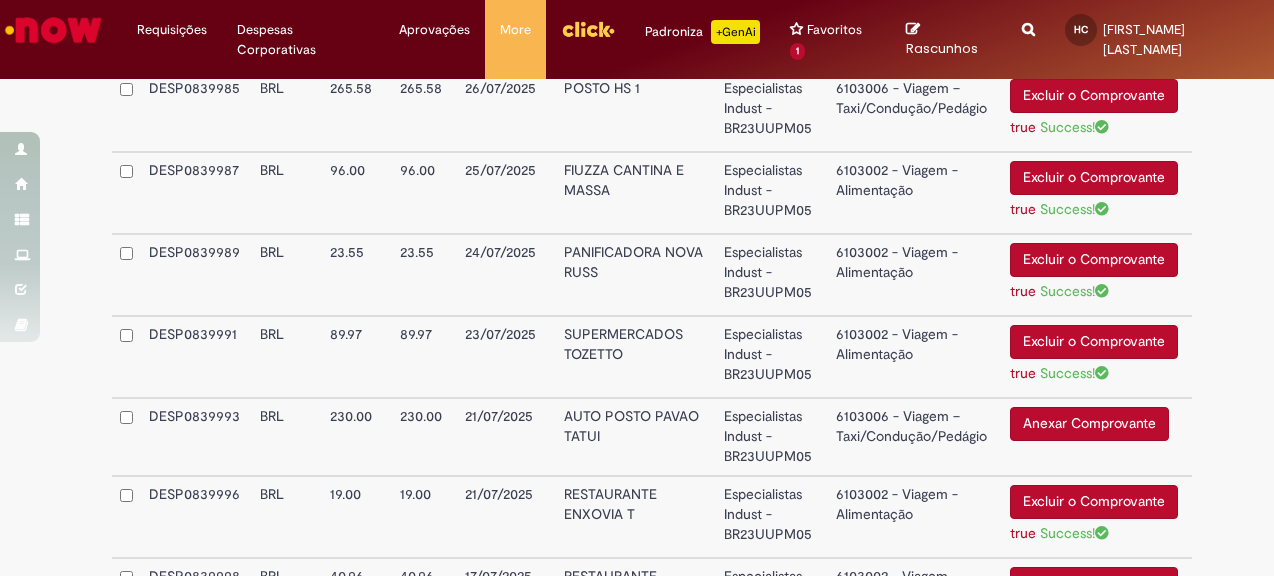 click on "Anexar Comprovante" at bounding box center (1089, 424) 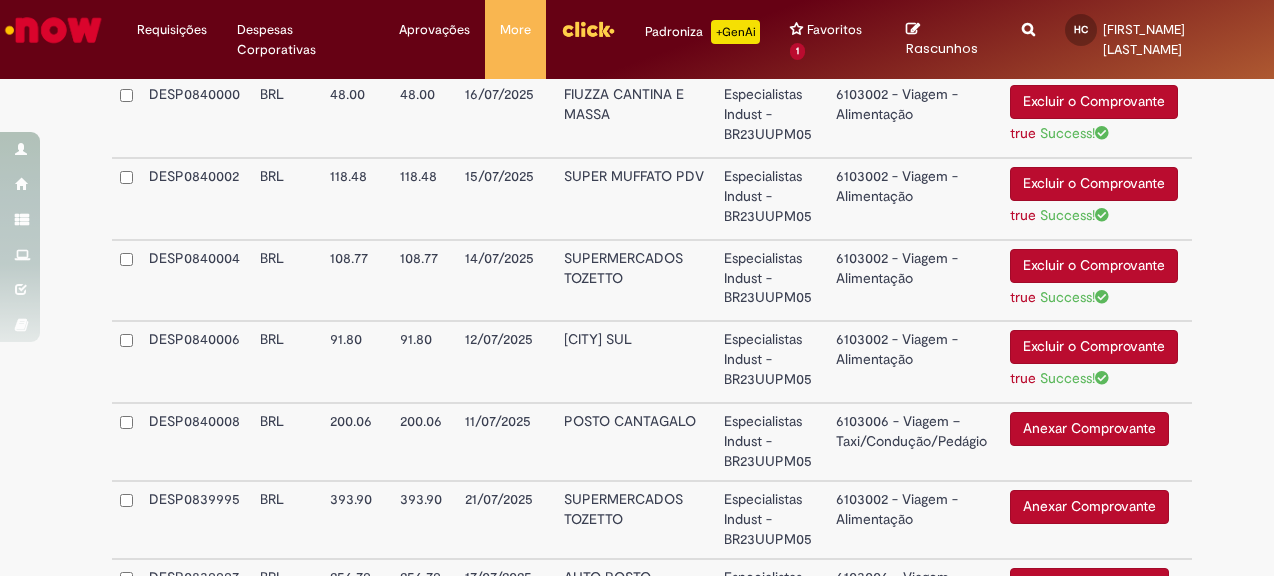 scroll, scrollTop: 3600, scrollLeft: 0, axis: vertical 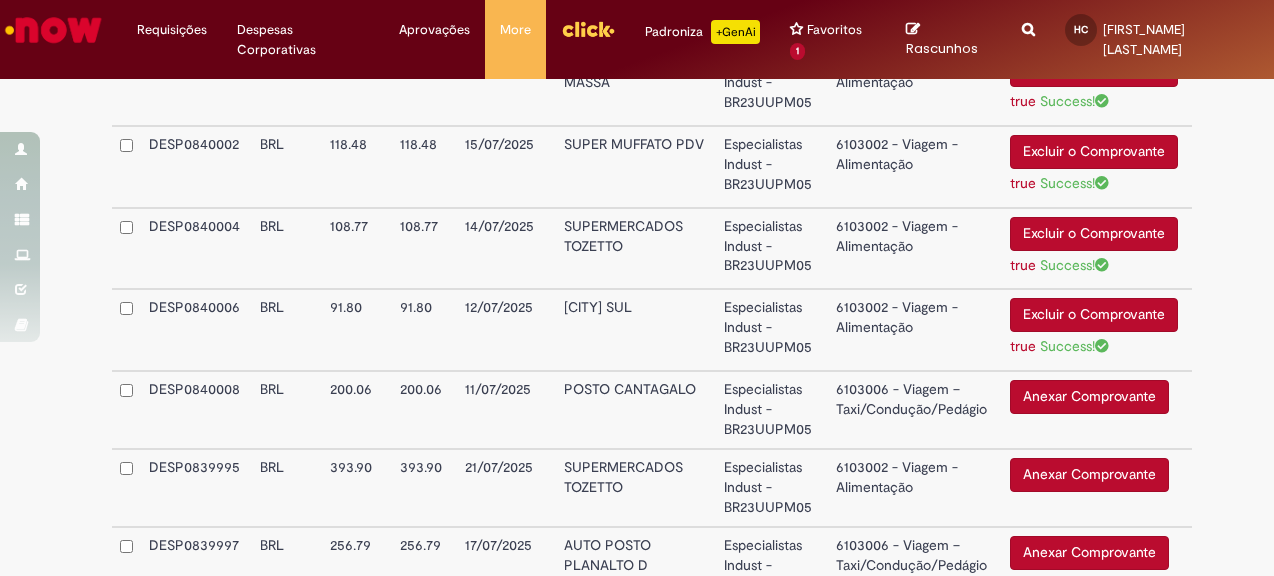 click on "Anexar Comprovante" at bounding box center (1089, 397) 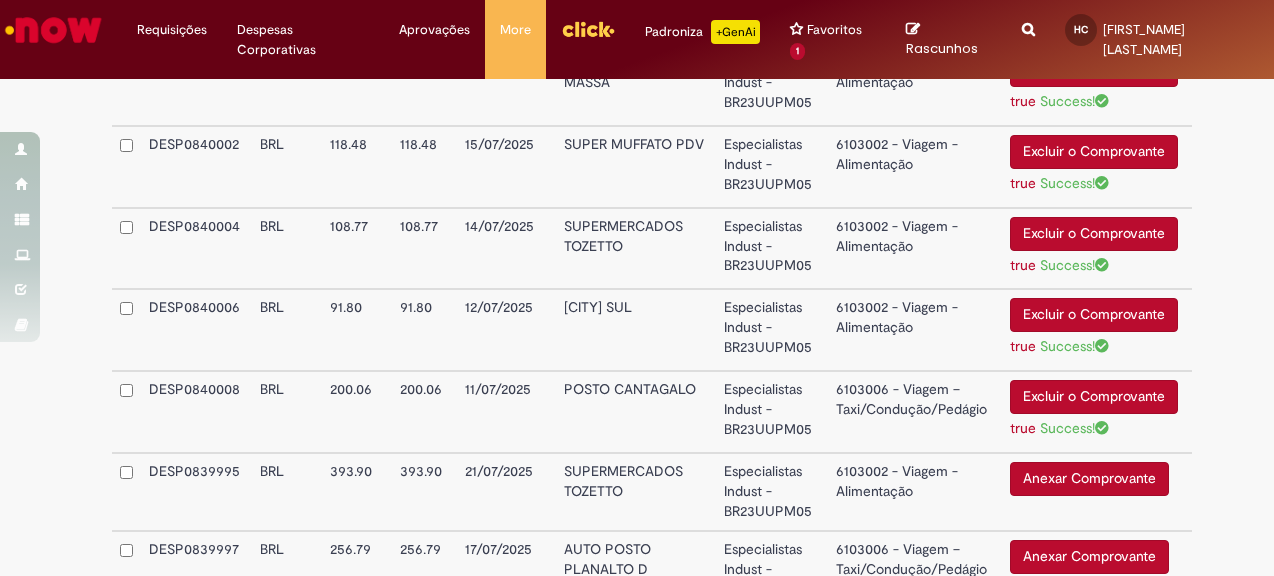 click on "Anexar Comprovante" at bounding box center (1089, 479) 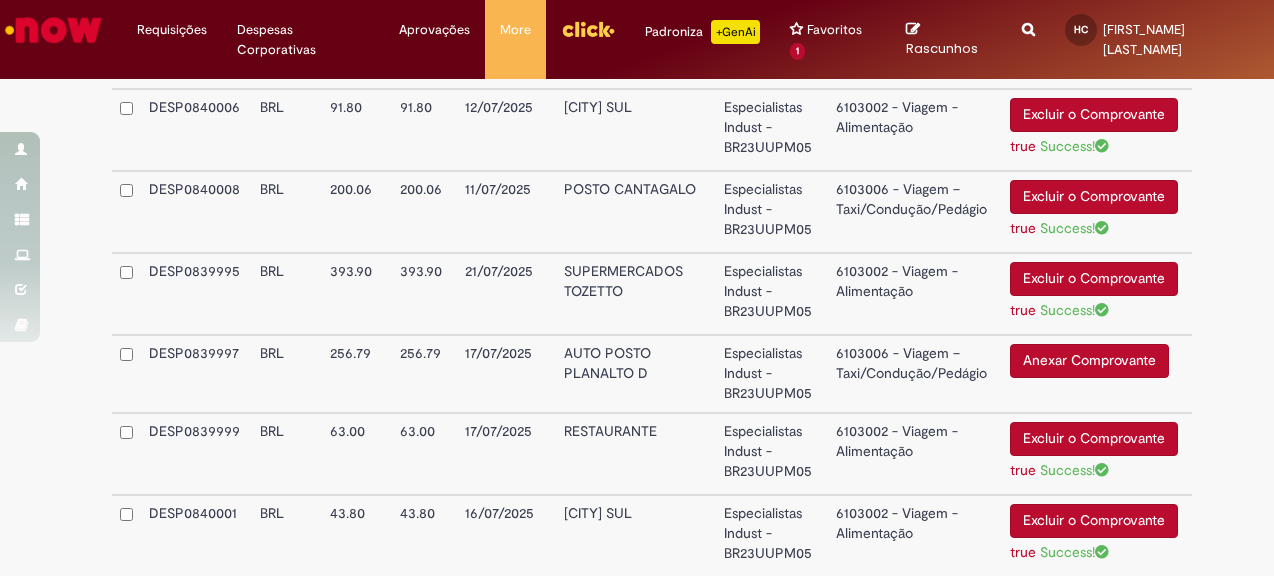 scroll, scrollTop: 3900, scrollLeft: 0, axis: vertical 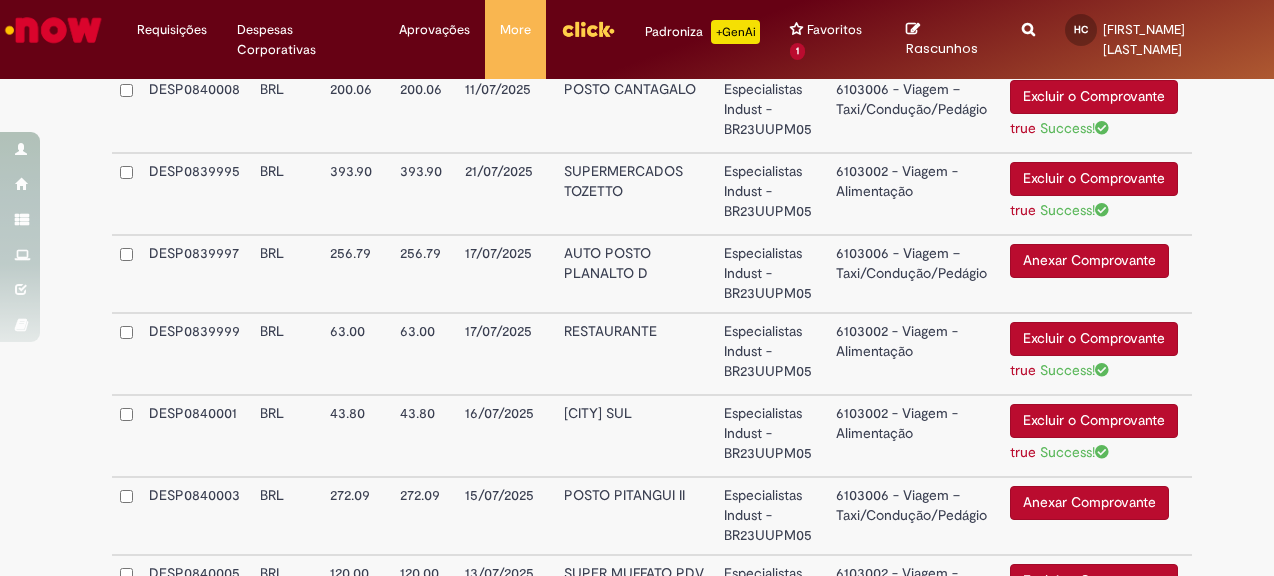 click on "Anexar Comprovante" at bounding box center [1089, 261] 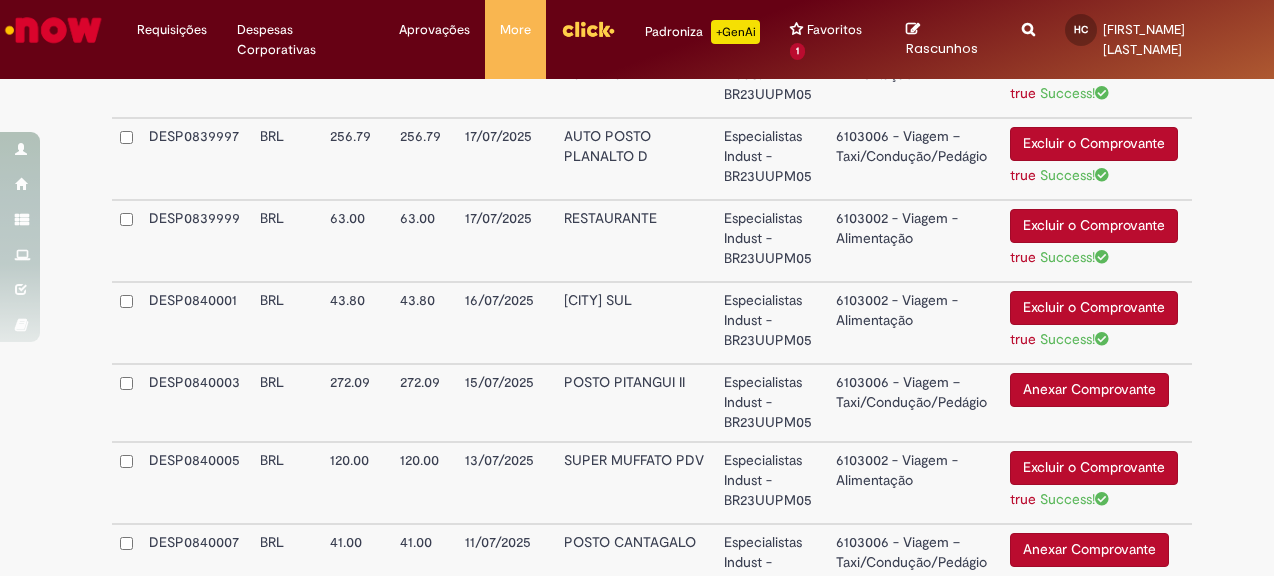 scroll, scrollTop: 4100, scrollLeft: 0, axis: vertical 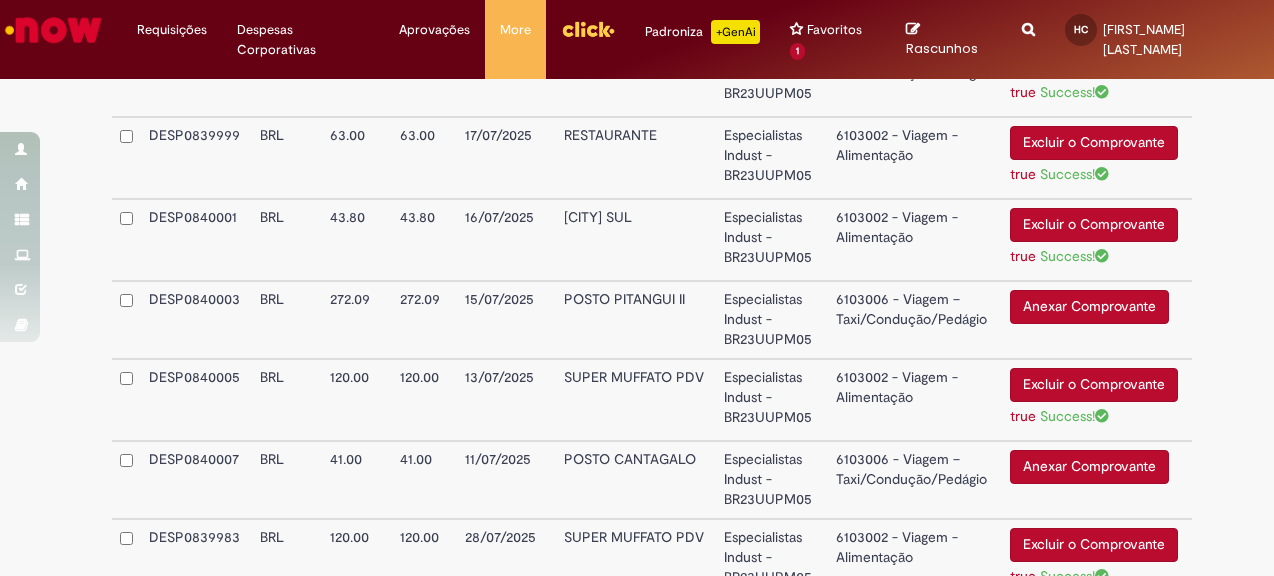 click on "Anexar Comprovante" at bounding box center [1089, 467] 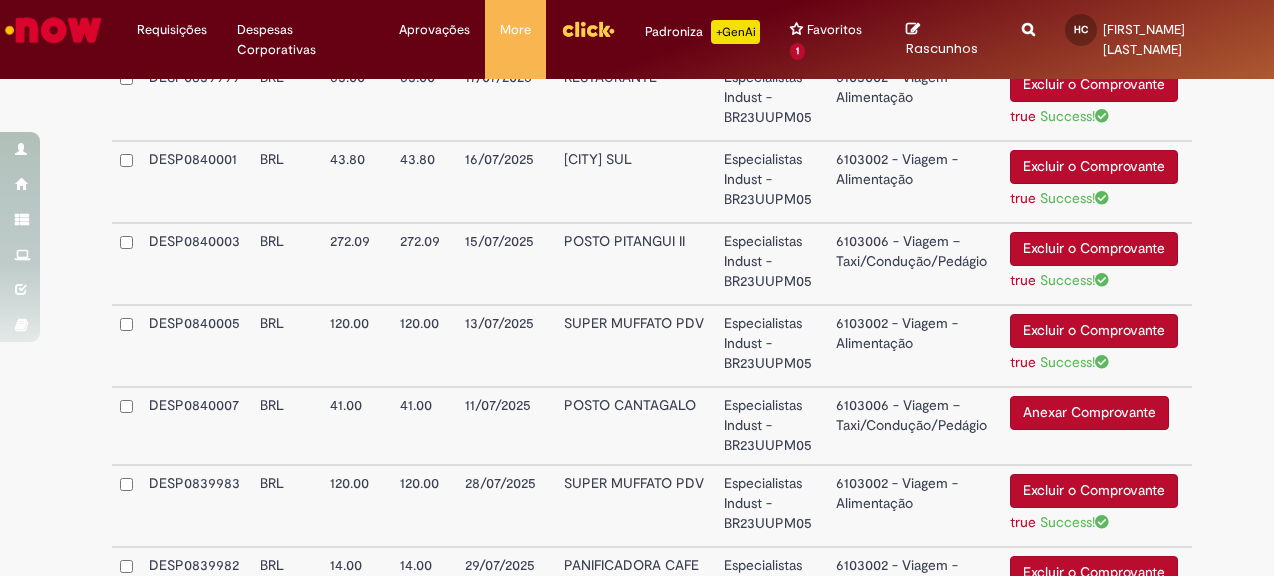 scroll, scrollTop: 4200, scrollLeft: 0, axis: vertical 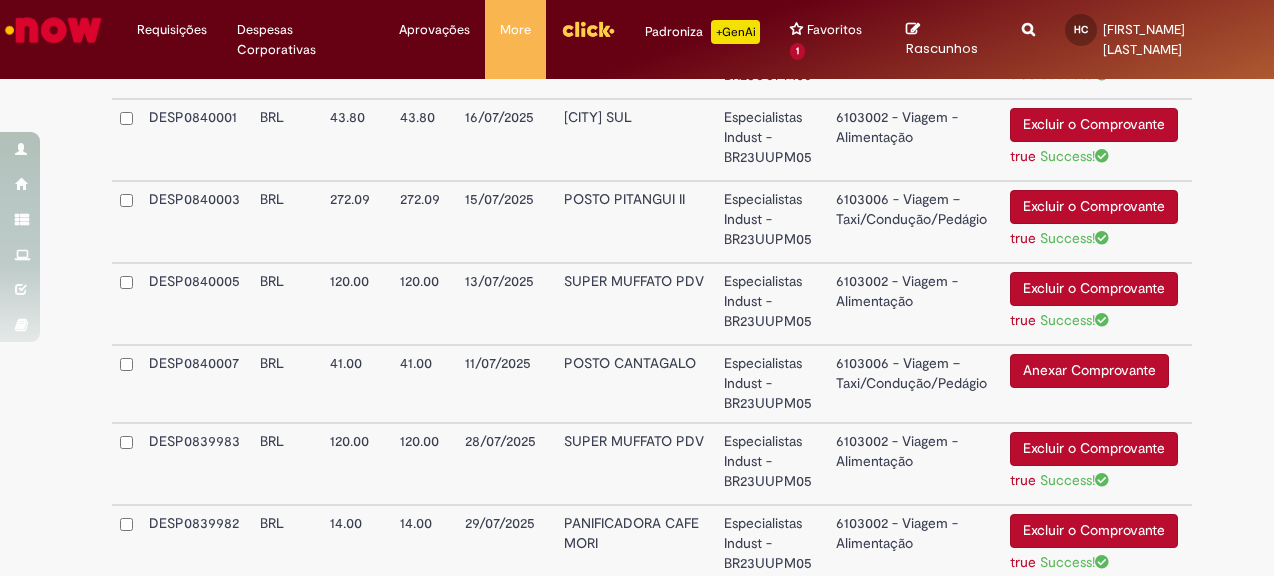 click on "Anexar Comprovante" at bounding box center [1089, 371] 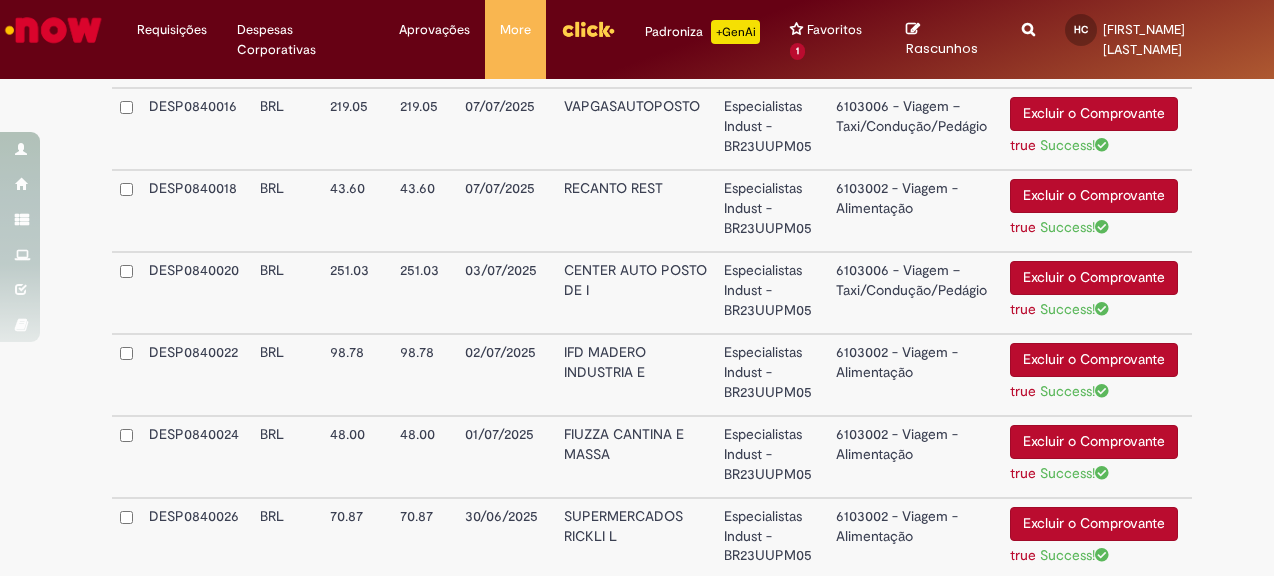 scroll, scrollTop: 700, scrollLeft: 0, axis: vertical 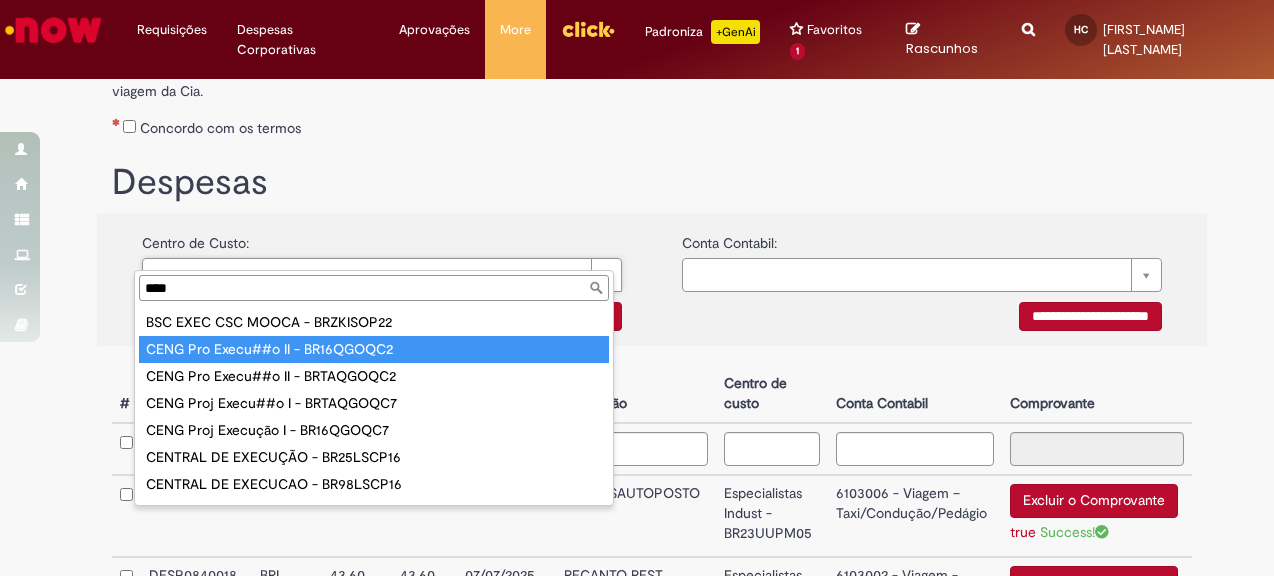 type on "****" 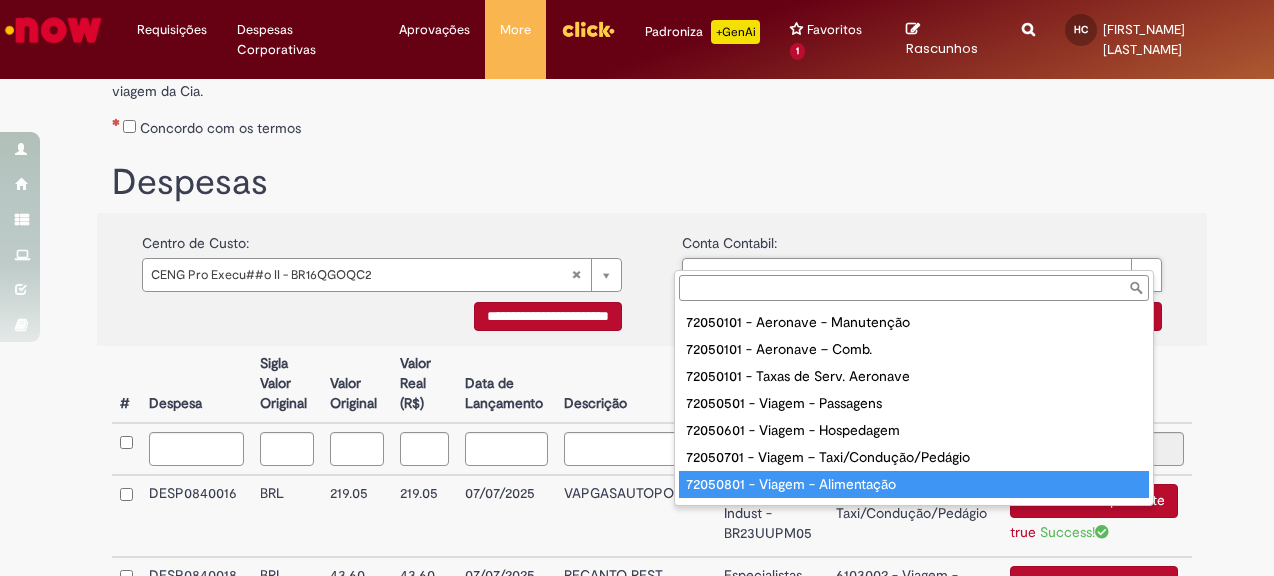 type on "**********" 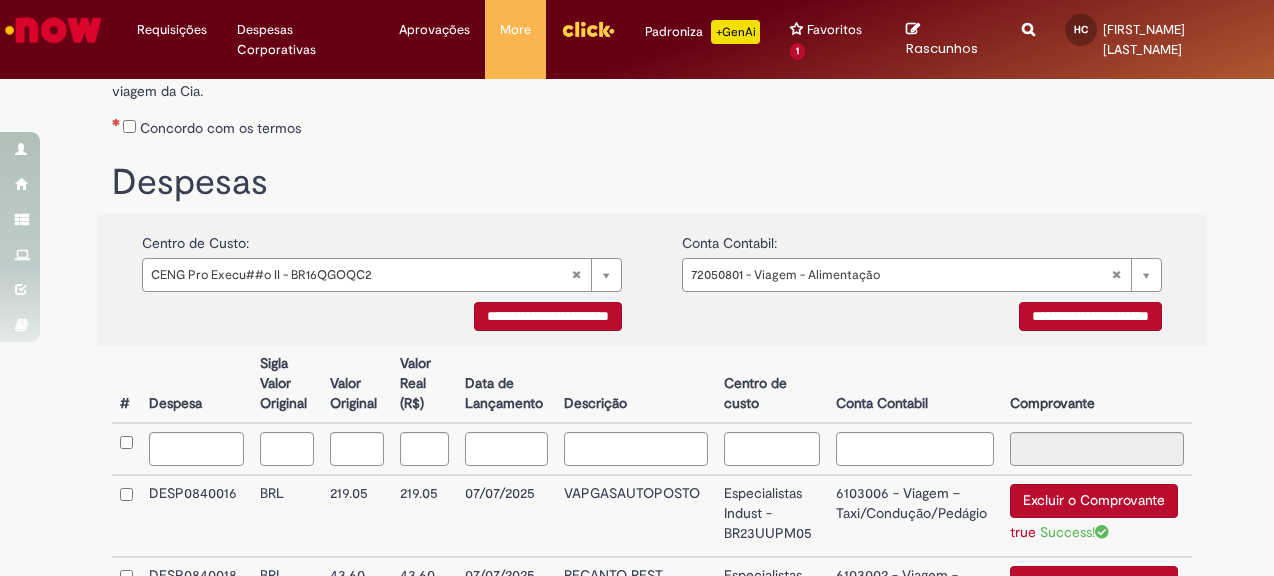 click on "**********" at bounding box center (1090, 316) 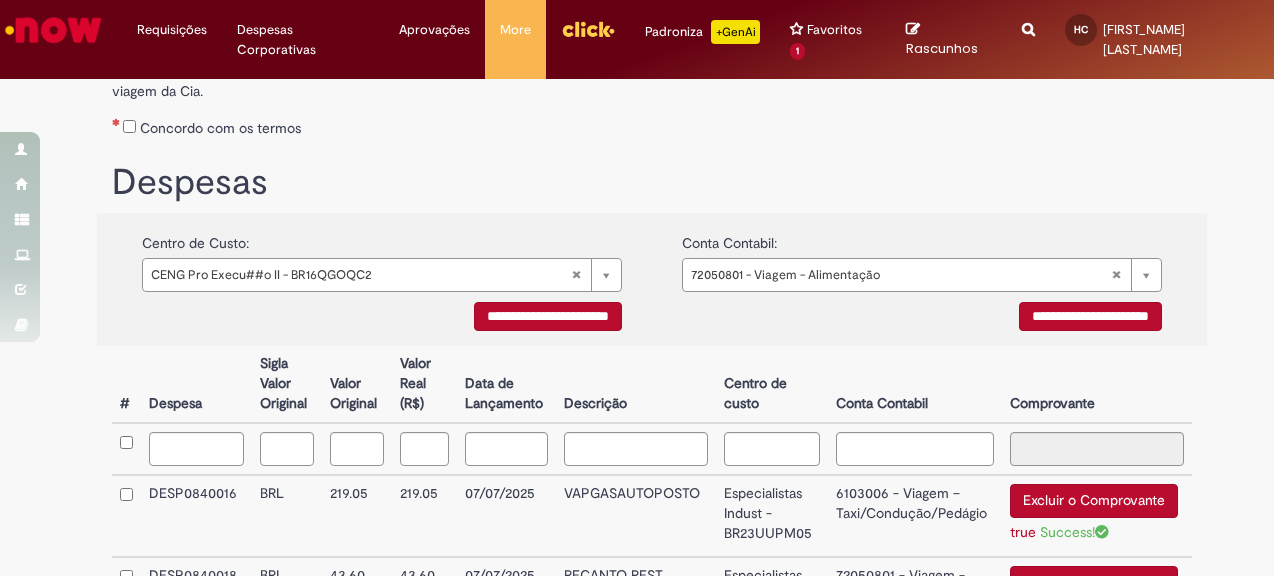 click on "**********" at bounding box center [548, 316] 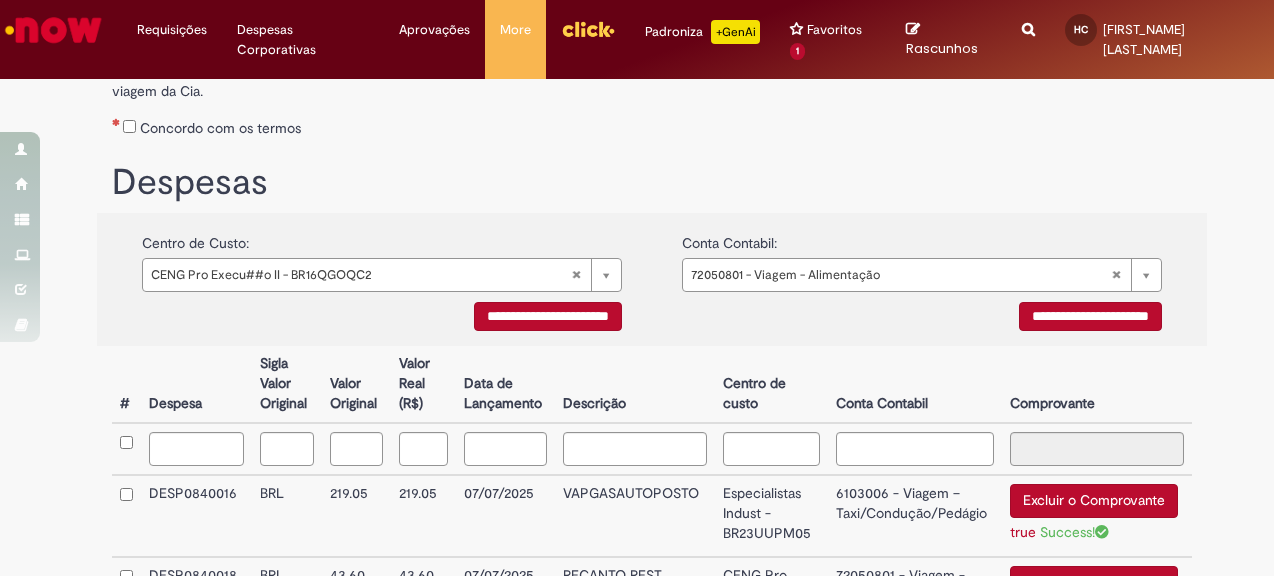 click on "Despesas" at bounding box center [652, 178] 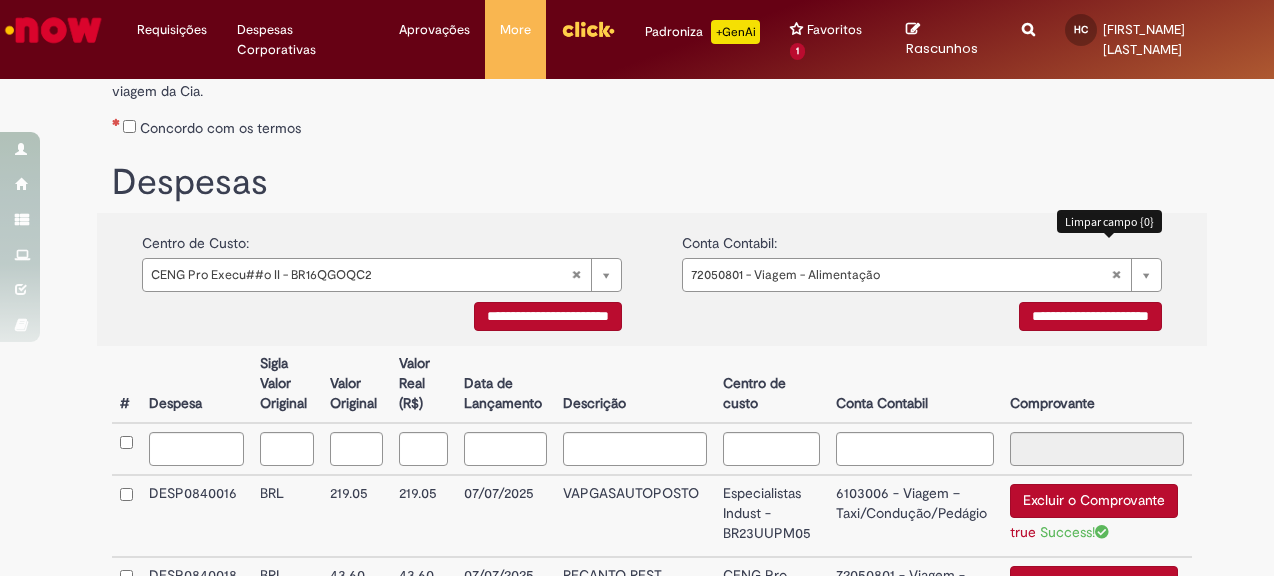click on "72050801 -  Viagem  -  Alimentação" at bounding box center (922, 275) 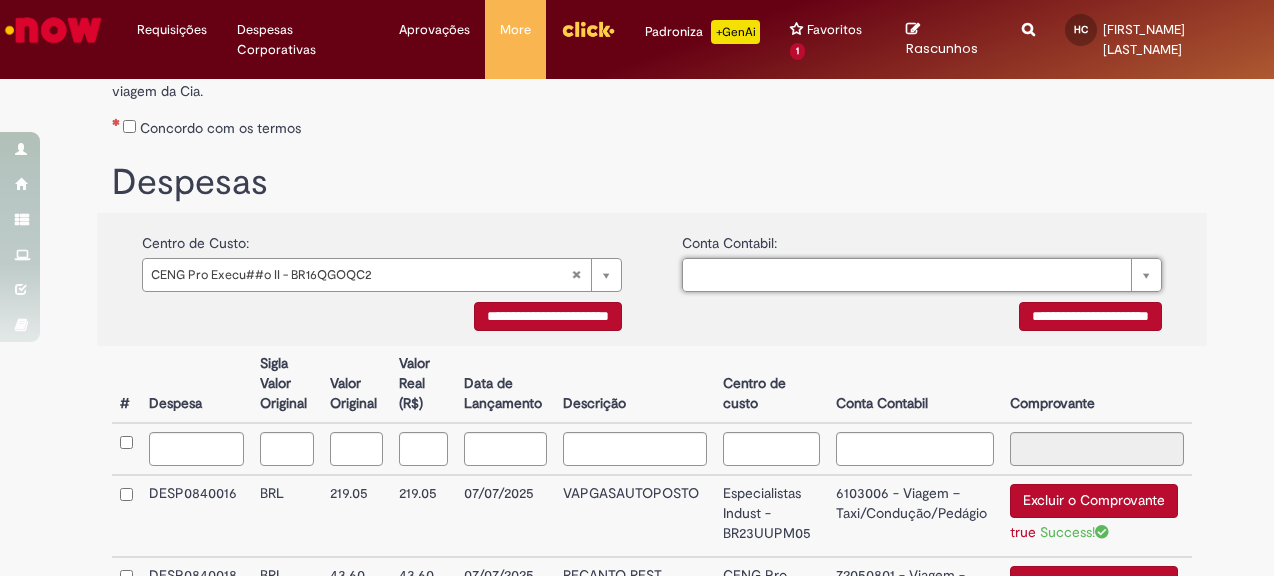 click on "**********" at bounding box center (548, 316) 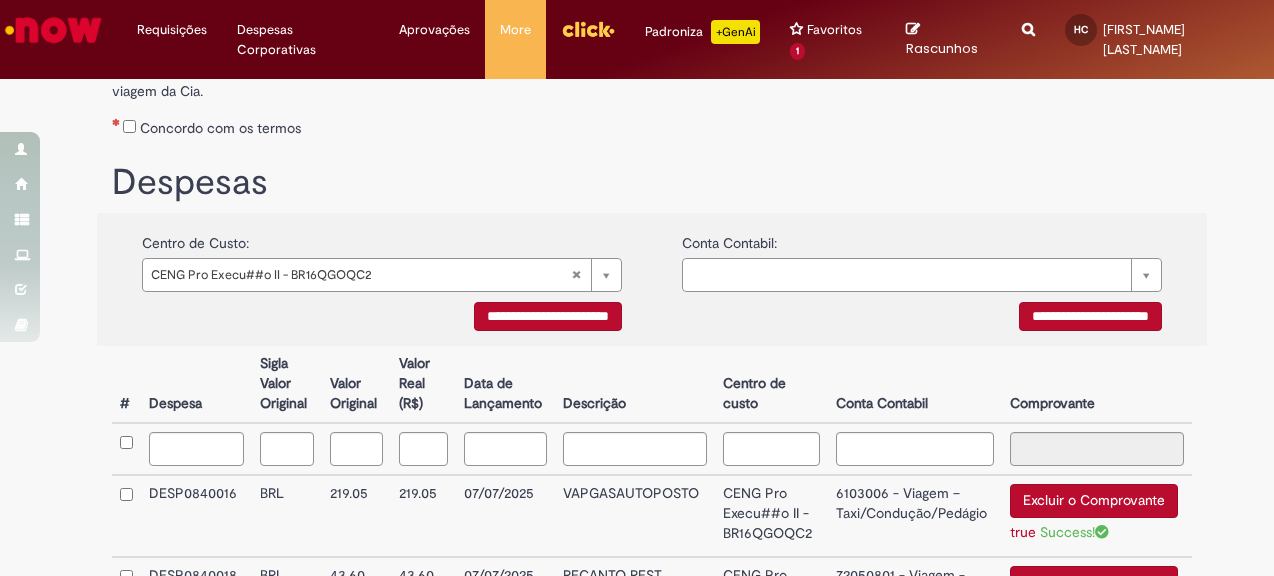 click on "**********" at bounding box center (922, 319) 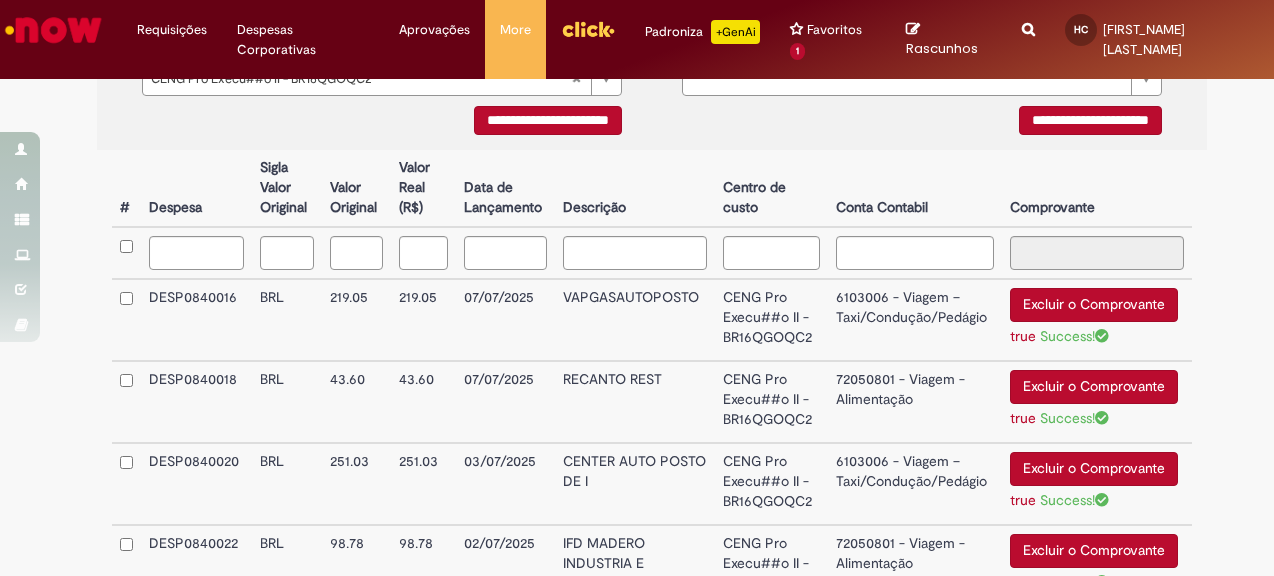 scroll, scrollTop: 500, scrollLeft: 0, axis: vertical 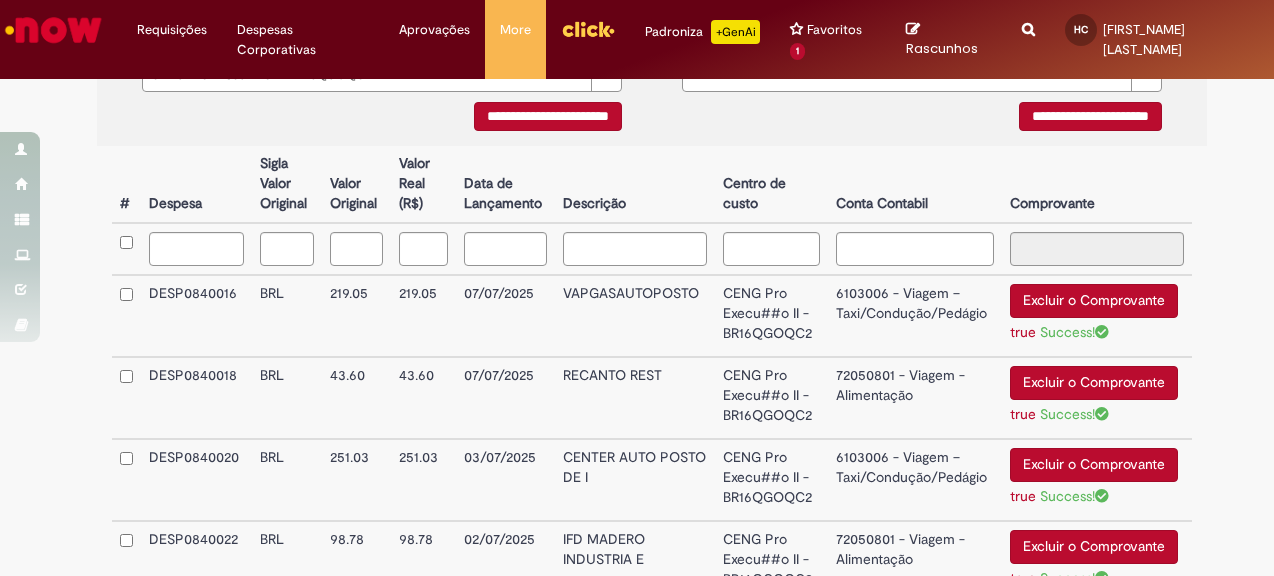click at bounding box center [126, 316] 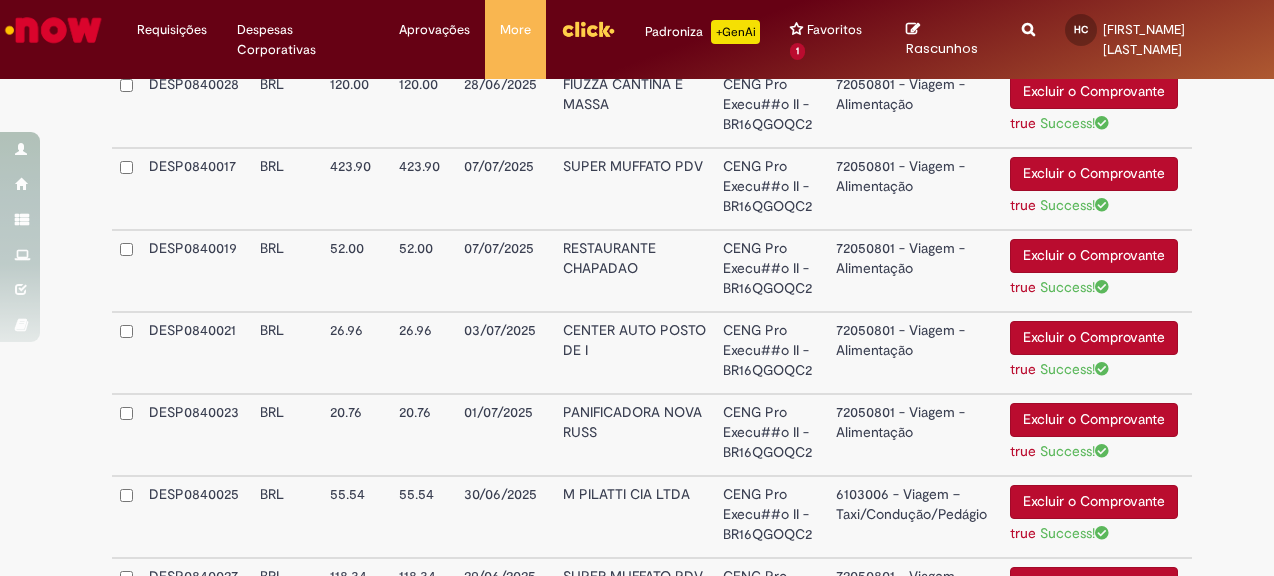 scroll, scrollTop: 1300, scrollLeft: 0, axis: vertical 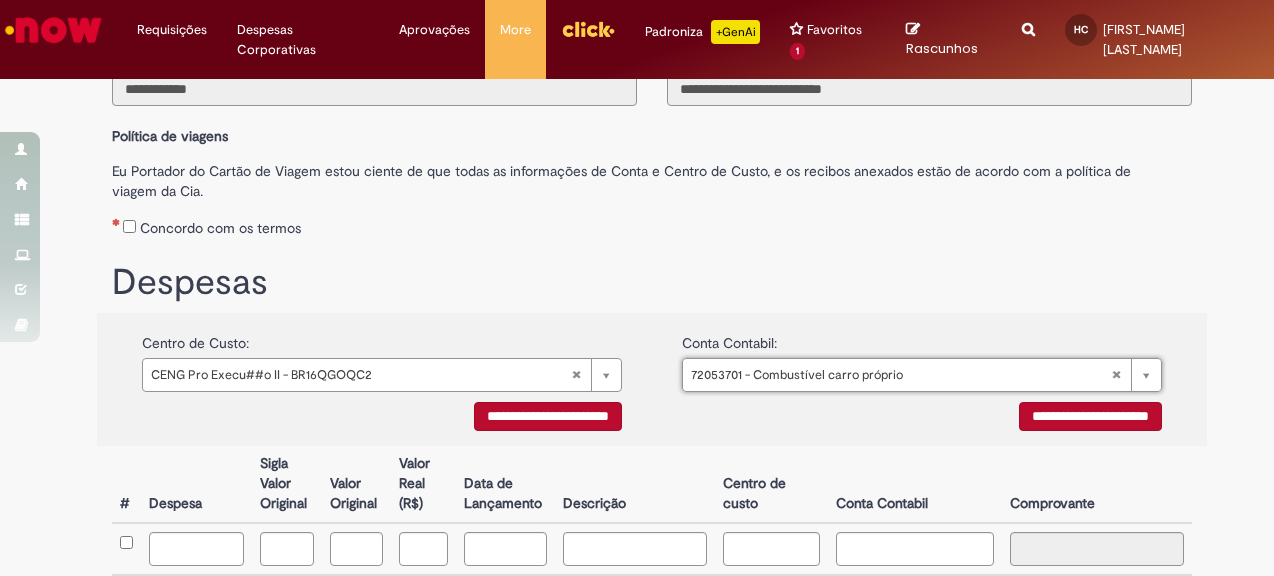 click on "**********" at bounding box center [1090, 416] 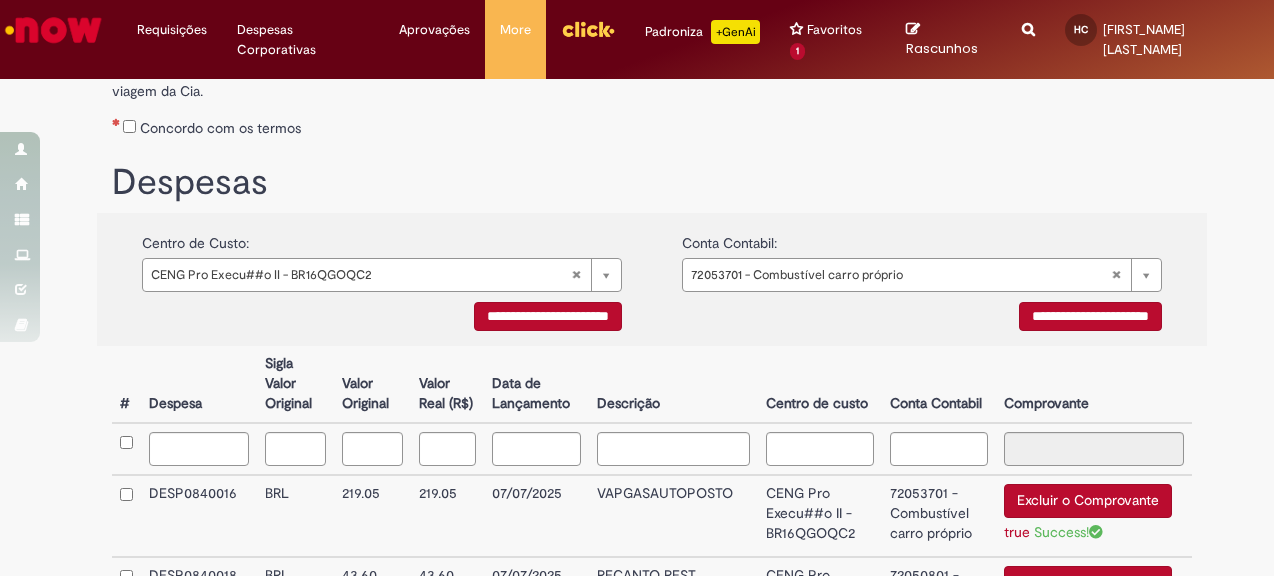 scroll, scrollTop: 400, scrollLeft: 0, axis: vertical 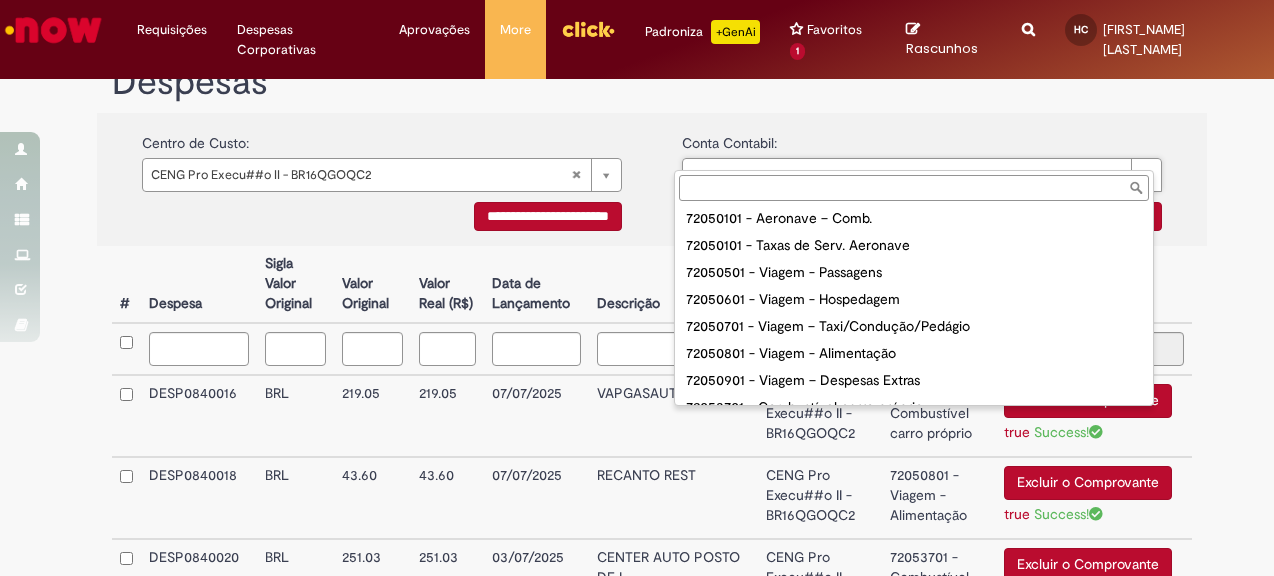 click on "72050101 -  Aeronave  -  Manutenção 72050101 -  Aeronave – Comb. 72050101 -  Taxas de Serv. Aeronave 72050501 -  Viagem  -  Passagens 72050601 -  Viagem  -  Hospedagem 72050701 -  Viagem – Taxi/Condução/Pedágio 72050801 -  Viagem  -  Alimentação 72050901 -  Viagem – Despesas Extras 72053701 - Combustível carro próprio 72060603 -  Viagem Combustível Carro Alugado 72061301 -  Eventos Corp.  -  Aluguel de Espaço/Equipamento 72061301 -  Eventos Corp.  -  Taxas dos Palestrantes 72061302 -  Eventos Corp. Viagens e Refeições (terceiros) 72061303 -  Eventos Corp.  -  Custos da equipe do evento 72061399 -  Eventos Corp.  -  POCM / Sinalização 72062001 -  Eventos Internos  -  Aluguel de Espaço/Equipamento 72062001 -  Eventos Internos  -  POCM/Sinalização 72062001 -  Eventos Internos  -  Recepções 72062001 -  Eventos internos  -  Taxas dos palestrantes 72062001 - Eventos Internos 72062002 -  Eventos Internos  -  Brindes" at bounding box center (914, 305) 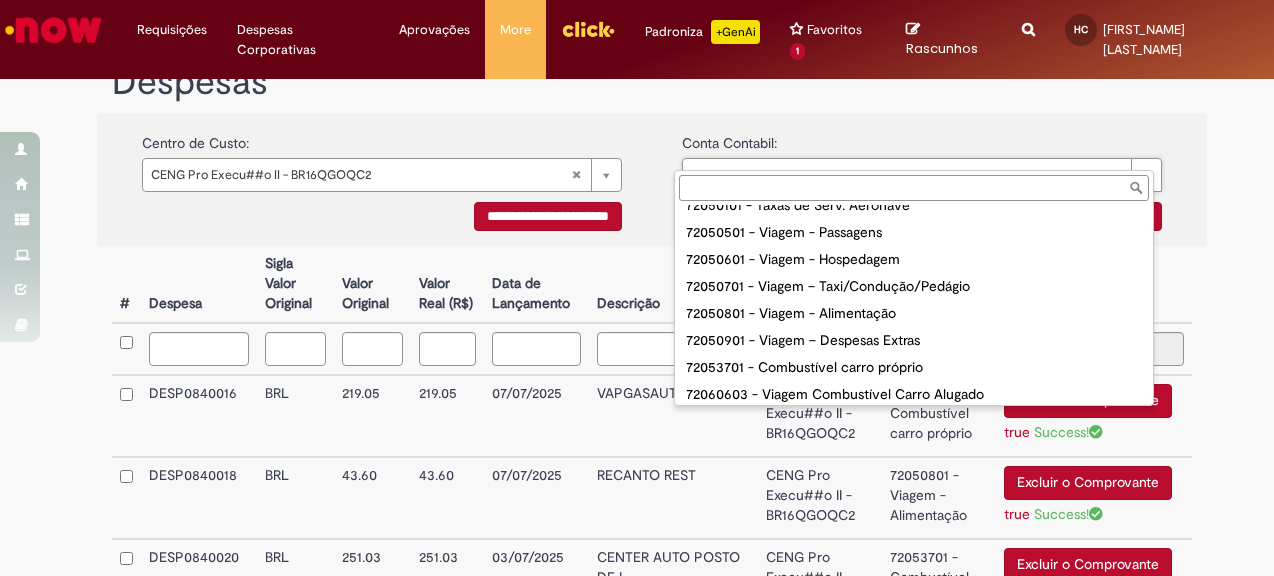scroll, scrollTop: 111, scrollLeft: 0, axis: vertical 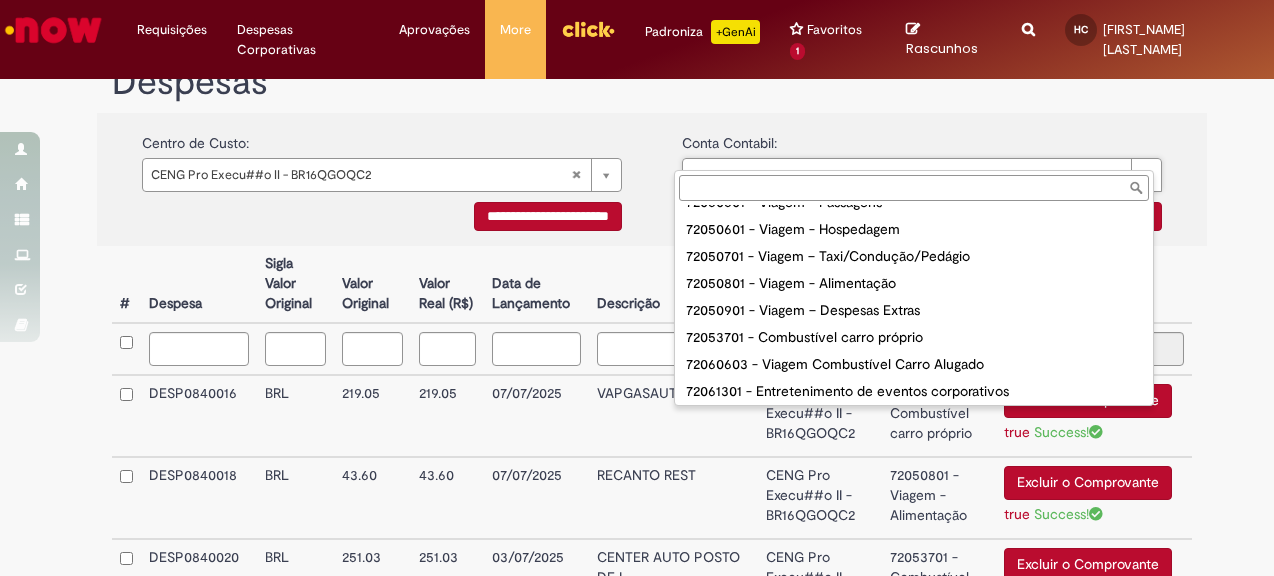 click on "72050101 -  Aeronave  -  Manutenção 72050101 -  Aeronave – Comb. 72050101 -  Taxas de Serv. Aeronave 72050501 -  Viagem  -  Passagens 72050601 -  Viagem  -  Hospedagem 72050701 -  Viagem – Taxi/Condução/Pedágio 72050801 -  Viagem  -  Alimentação 72050901 -  Viagem – Despesas Extras 72053701 - Combustível carro próprio 72060603 -  Viagem Combustível Carro Alugado 72061301 -  Eventos Corp.  -  Aluguel de Espaço/Equipamento 72061301 -  Eventos Corp.  -  Taxas dos Palestrantes 72061302 -  Eventos Corp. Viagens e Refeições (terceiros) 72061303 -  Eventos Corp.  -  Custos da equipe do evento 72061399 -  Eventos Corp.  -  POCM / Sinalização 72062001 -  Eventos Internos  -  Aluguel de Espaço/Equipamento 72062001 -  Eventos Internos  -  POCM/Sinalização 72062001 -  Eventos Internos  -  Recepções 72062001 -  Eventos internos  -  Taxas dos palestrantes 72062001 - Eventos Internos 72062002 -  Eventos Internos  -  Brindes" at bounding box center [914, 305] 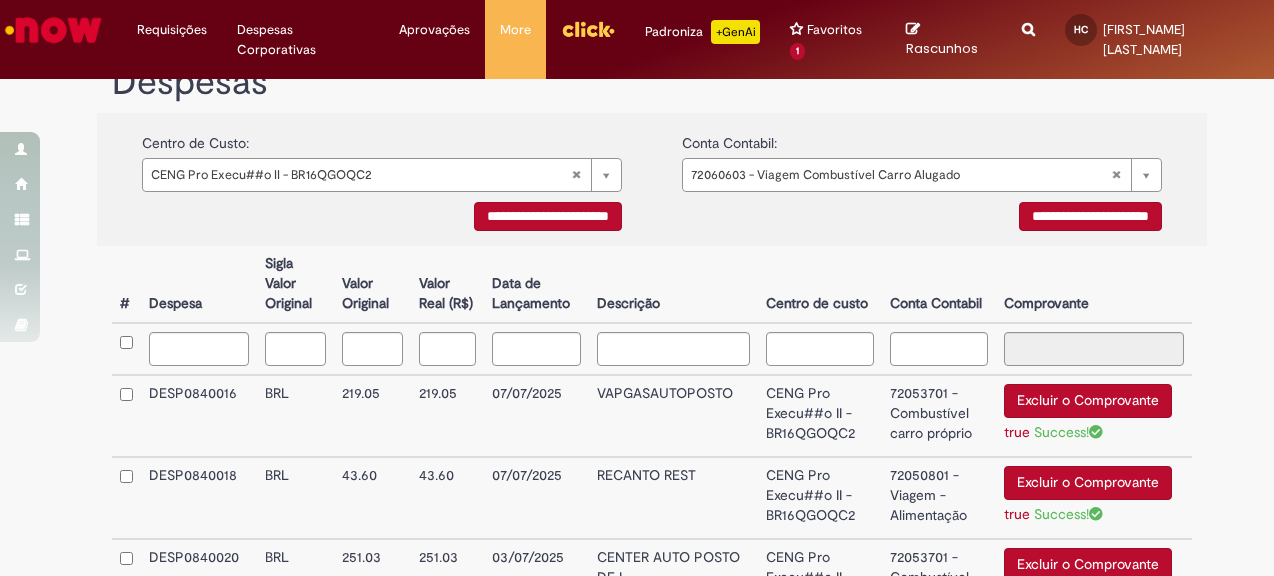 click on "**********" at bounding box center [1090, 216] 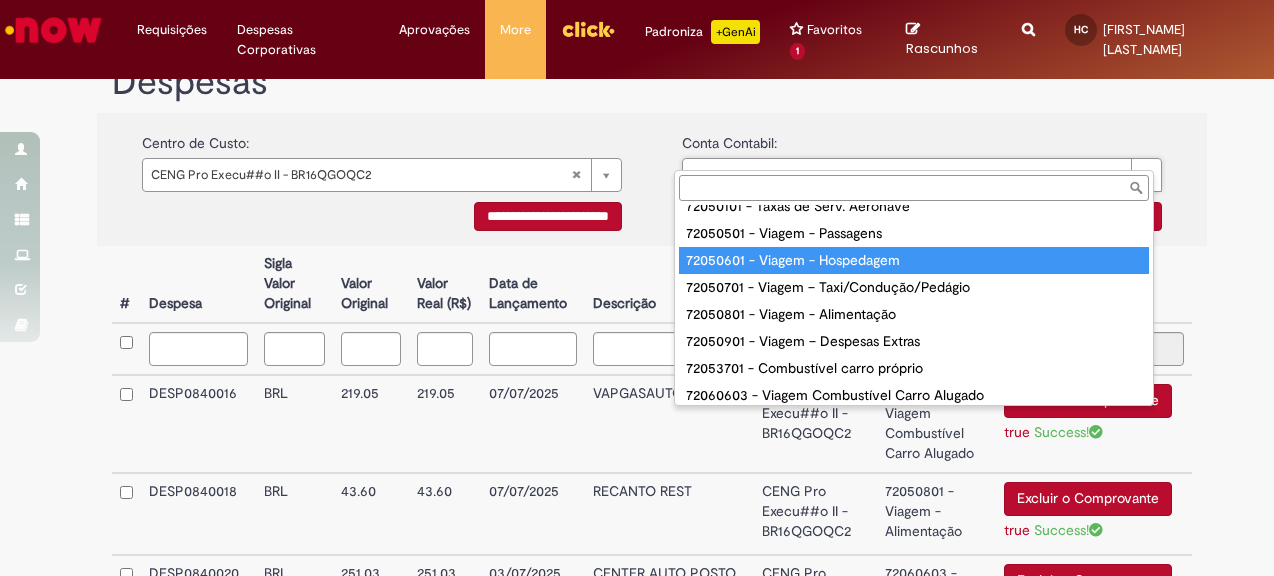 scroll, scrollTop: 58, scrollLeft: 0, axis: vertical 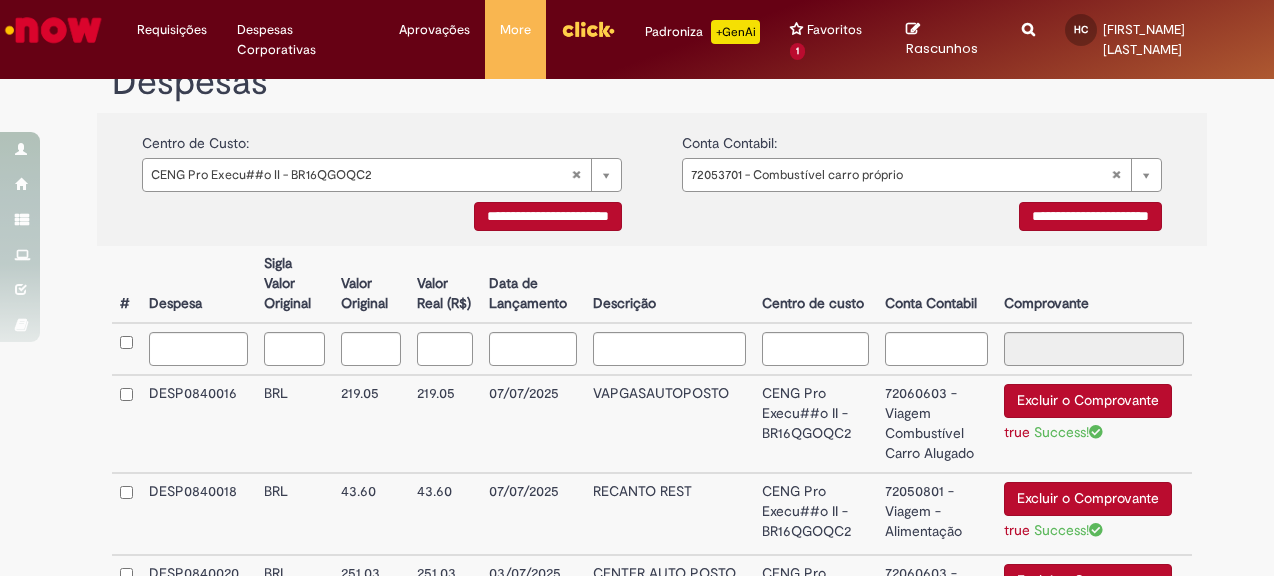 click on "**********" at bounding box center [1090, 216] 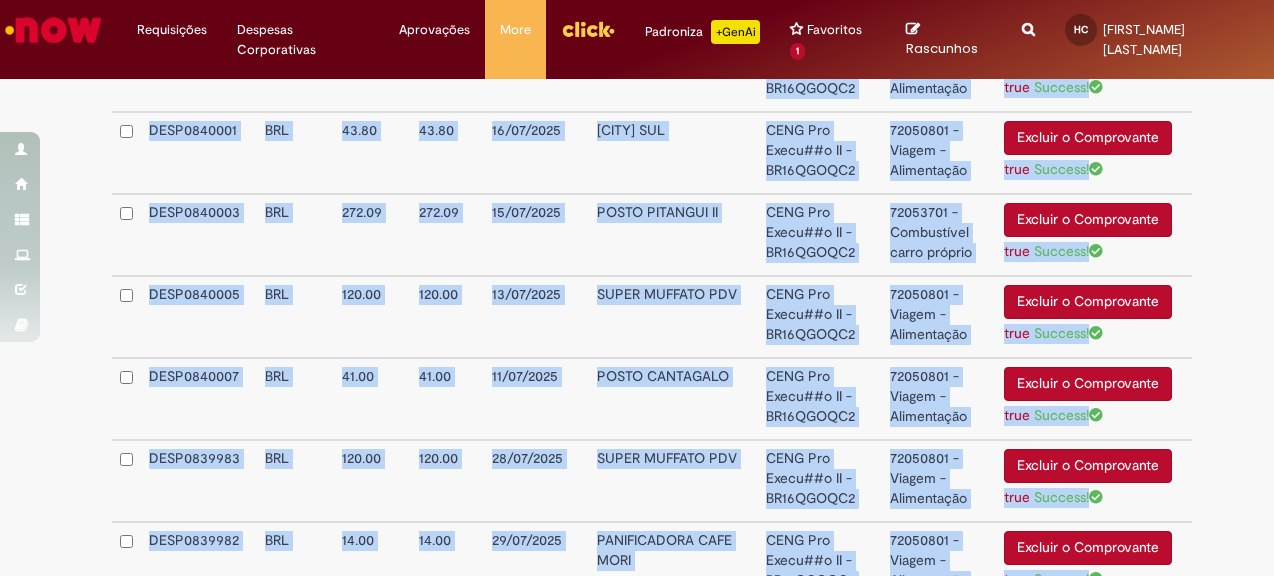 scroll, scrollTop: 4318, scrollLeft: 0, axis: vertical 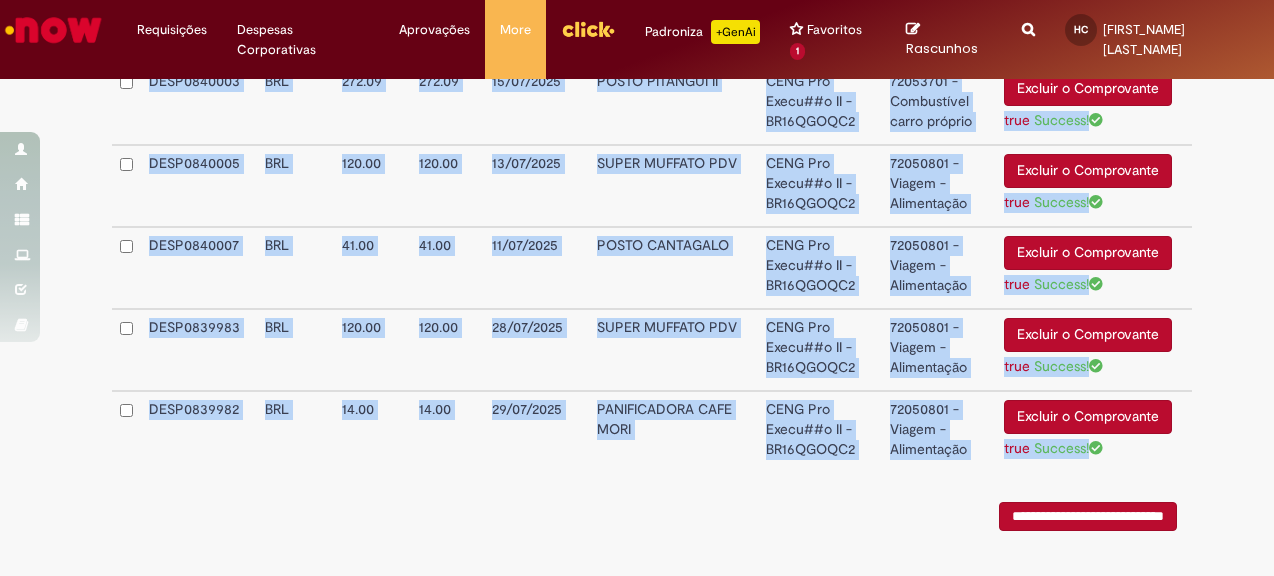 drag, startPoint x: 142, startPoint y: 378, endPoint x: 1084, endPoint y: 401, distance: 942.28076 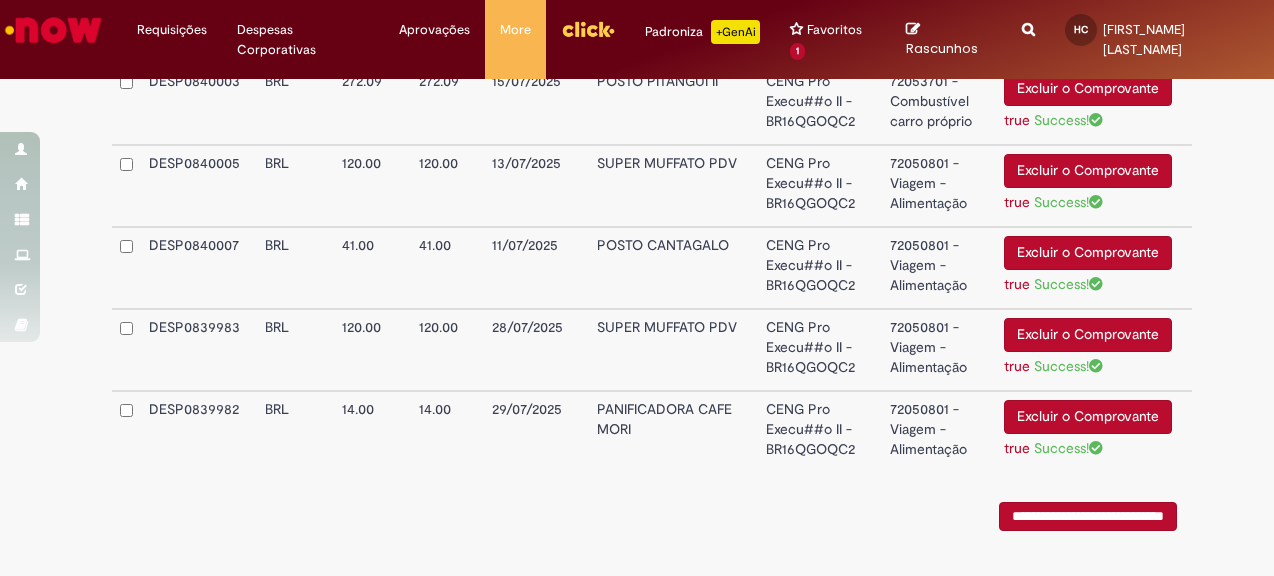 click on "**********" at bounding box center [652, -1556] 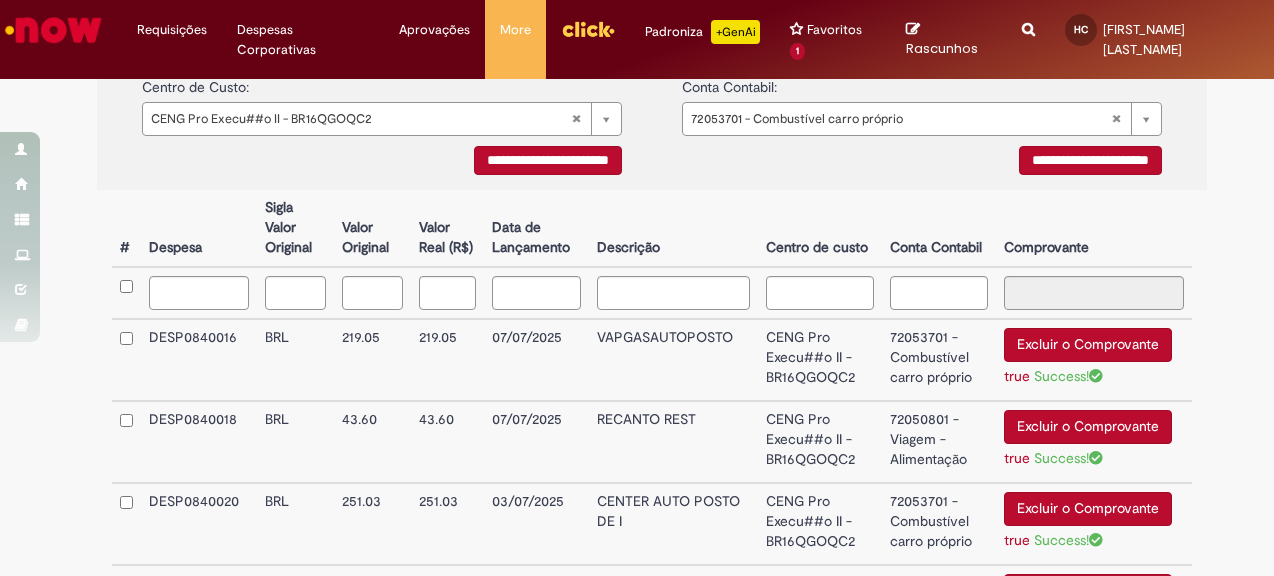 scroll, scrollTop: 218, scrollLeft: 0, axis: vertical 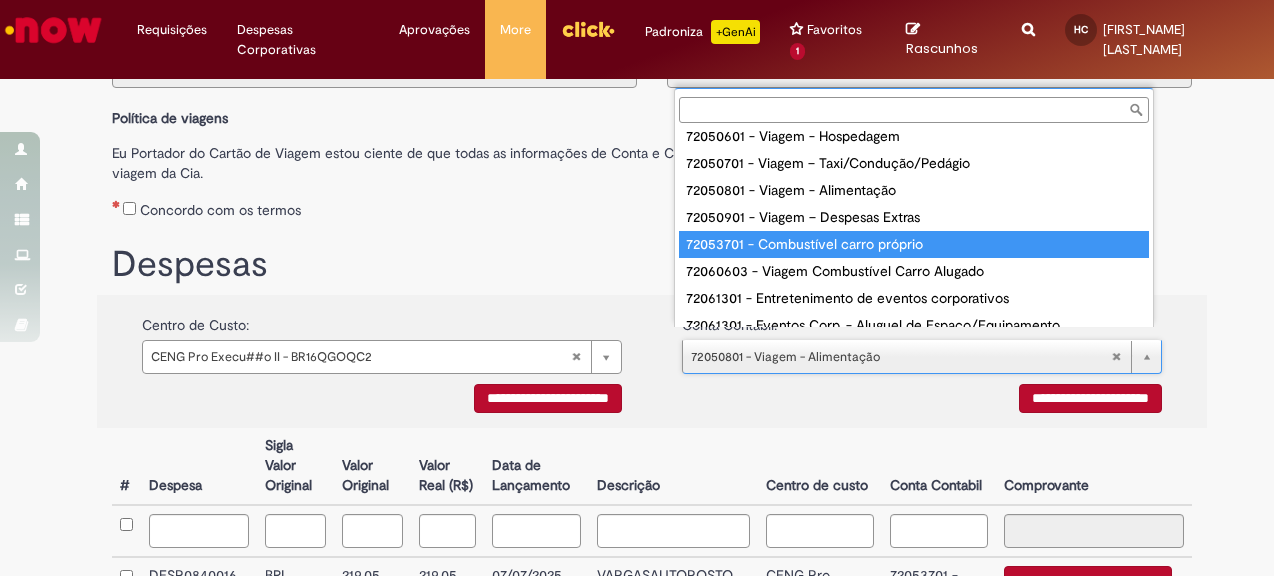 type on "**********" 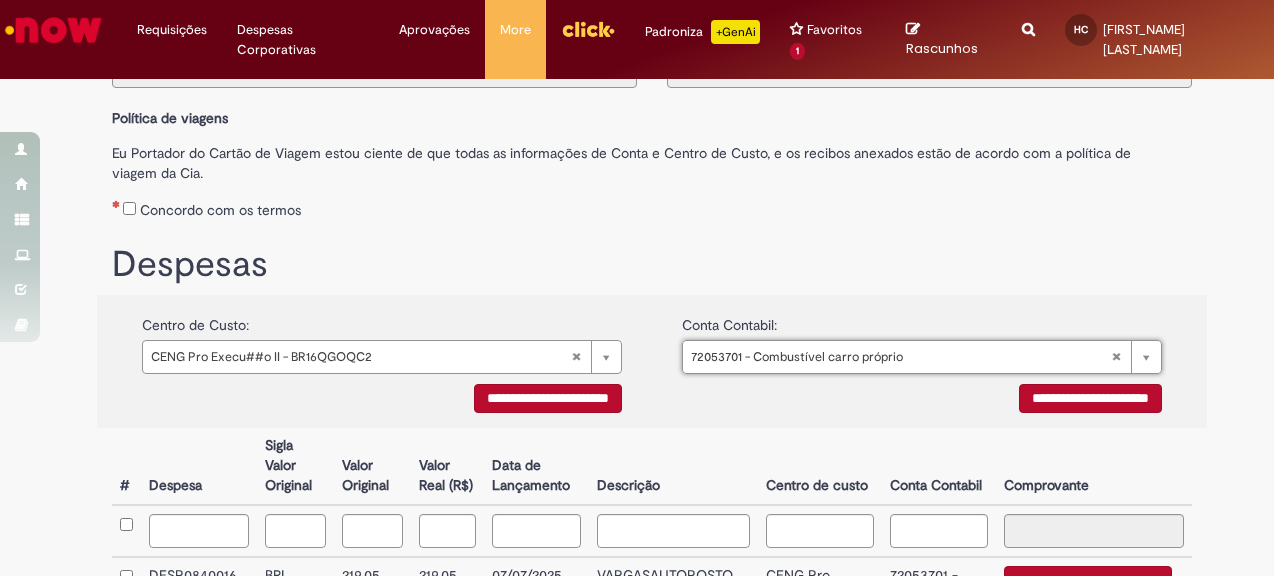 click on "**********" at bounding box center [1090, 398] 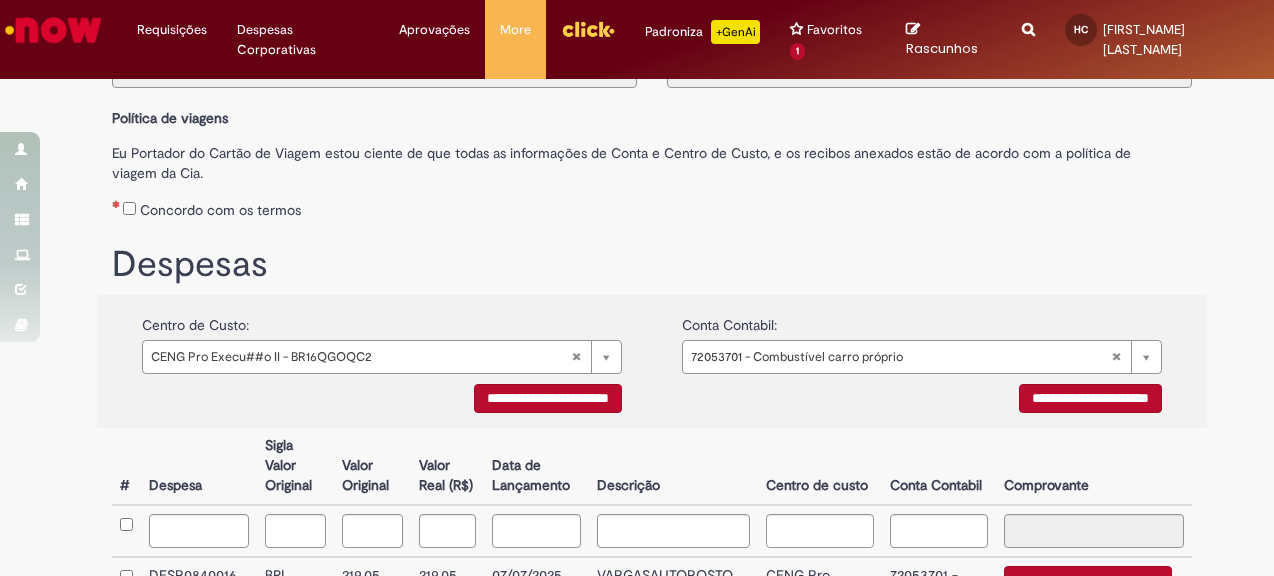 click on "Despesas" at bounding box center (652, 260) 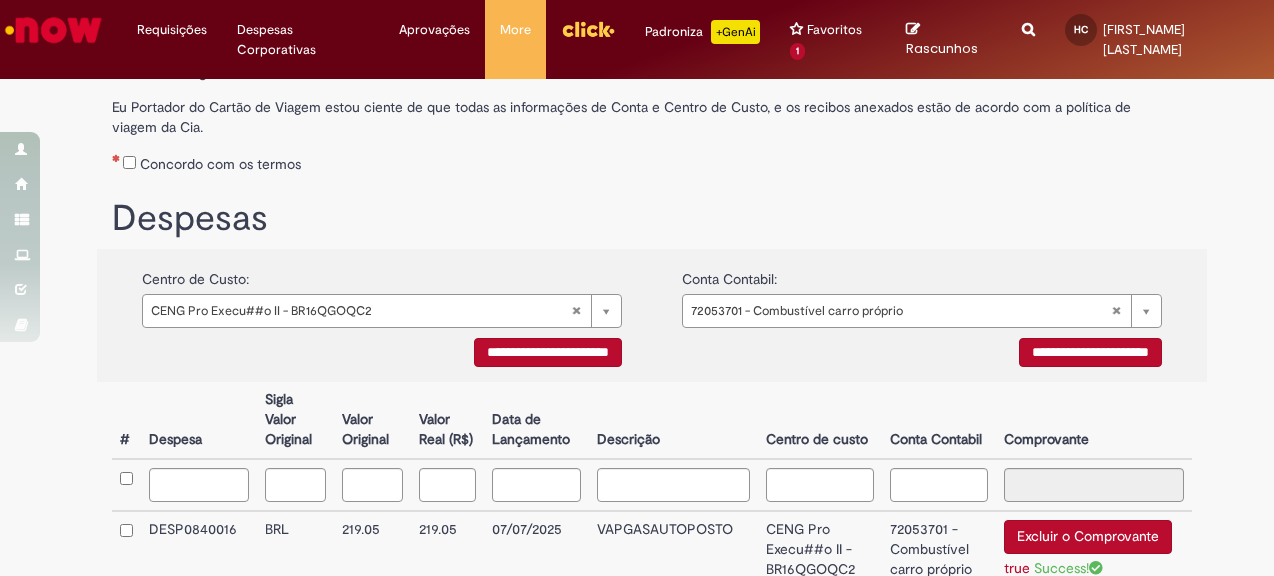 scroll, scrollTop: 218, scrollLeft: 0, axis: vertical 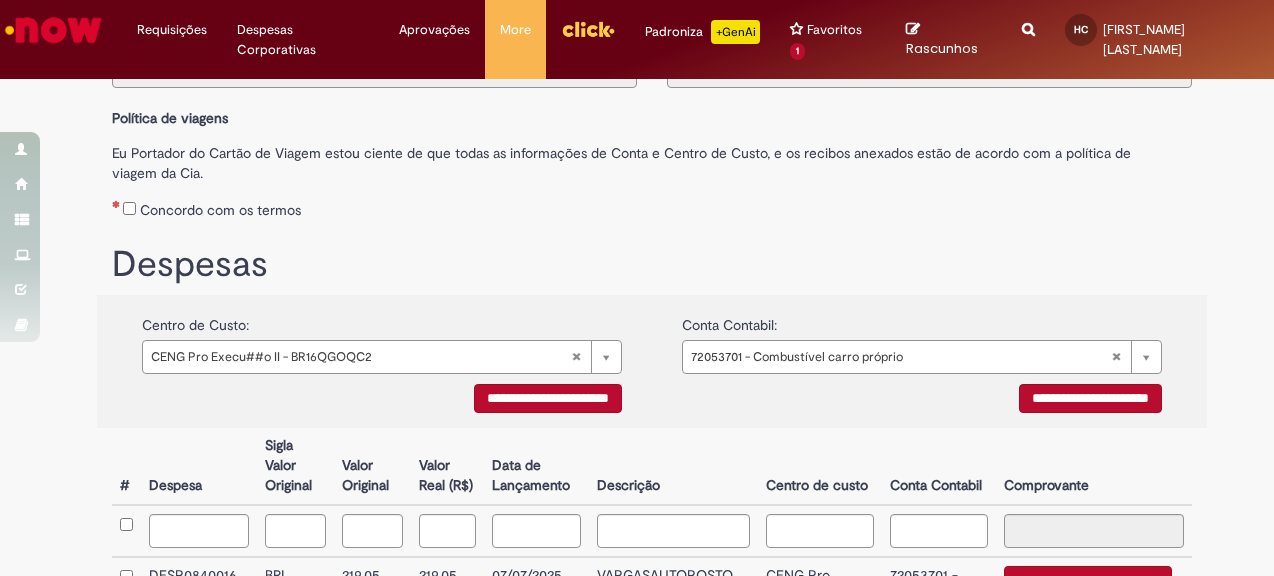 click on "**********" at bounding box center (382, 401) 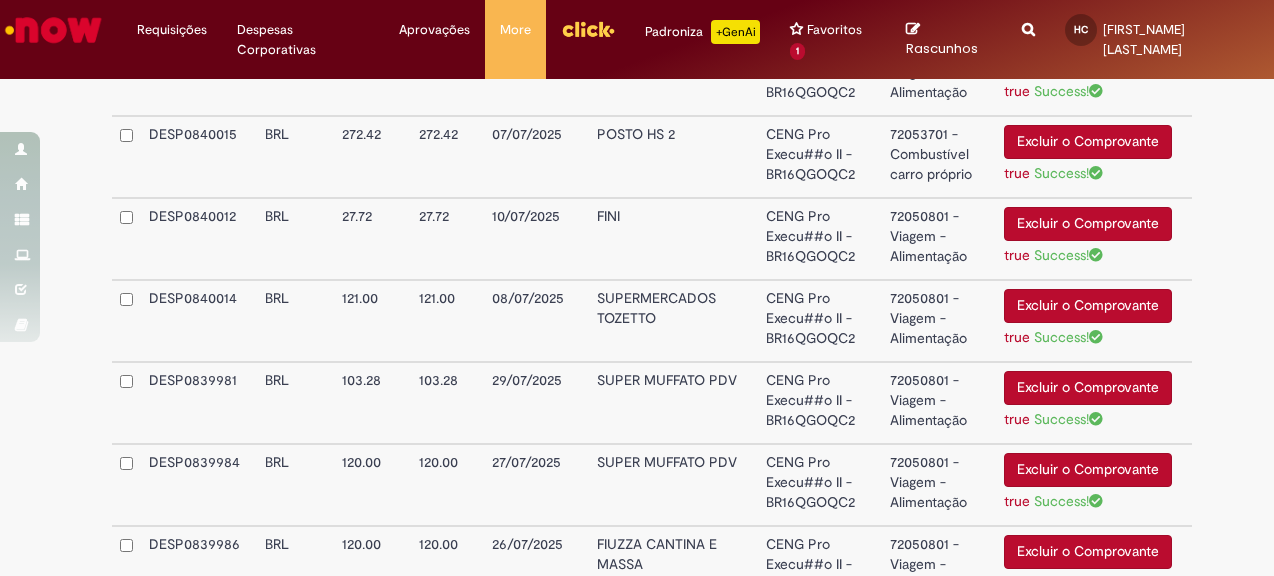 scroll, scrollTop: 2118, scrollLeft: 0, axis: vertical 